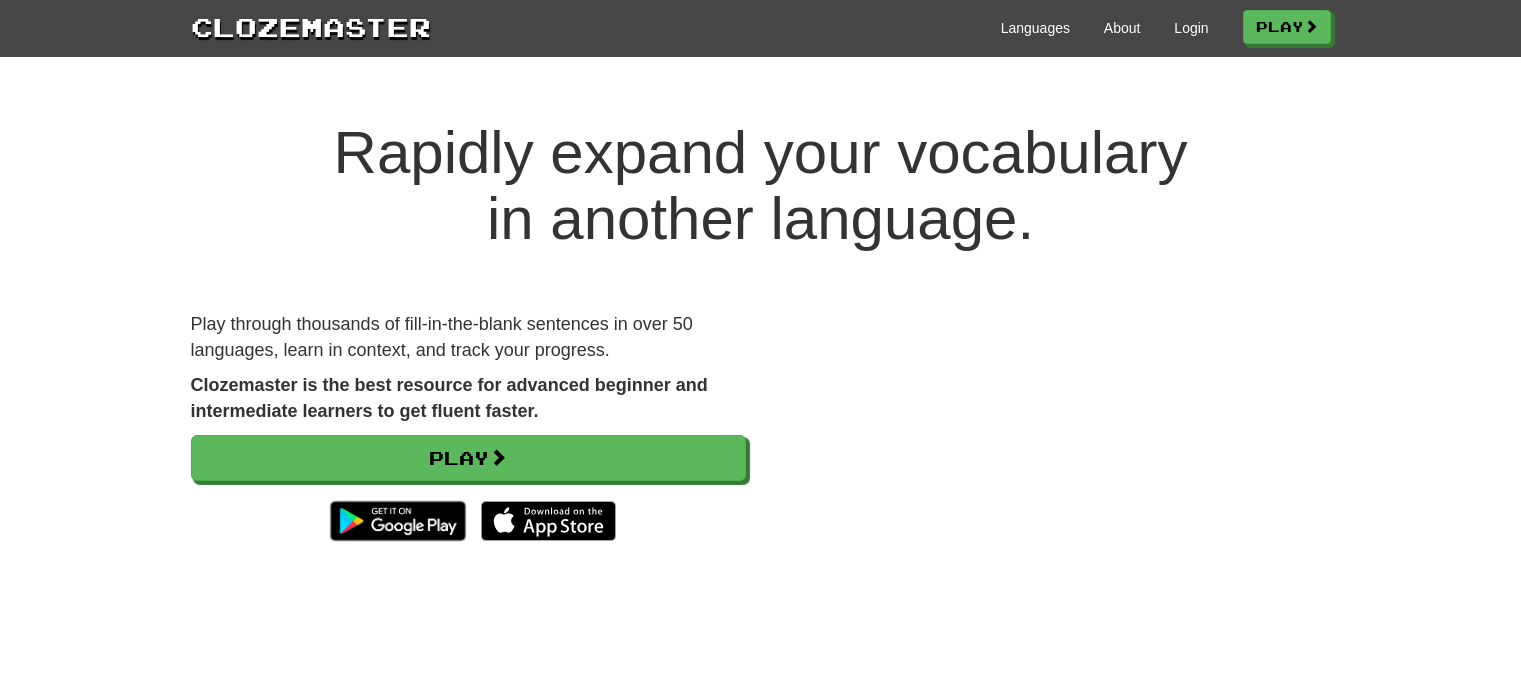scroll, scrollTop: 0, scrollLeft: 0, axis: both 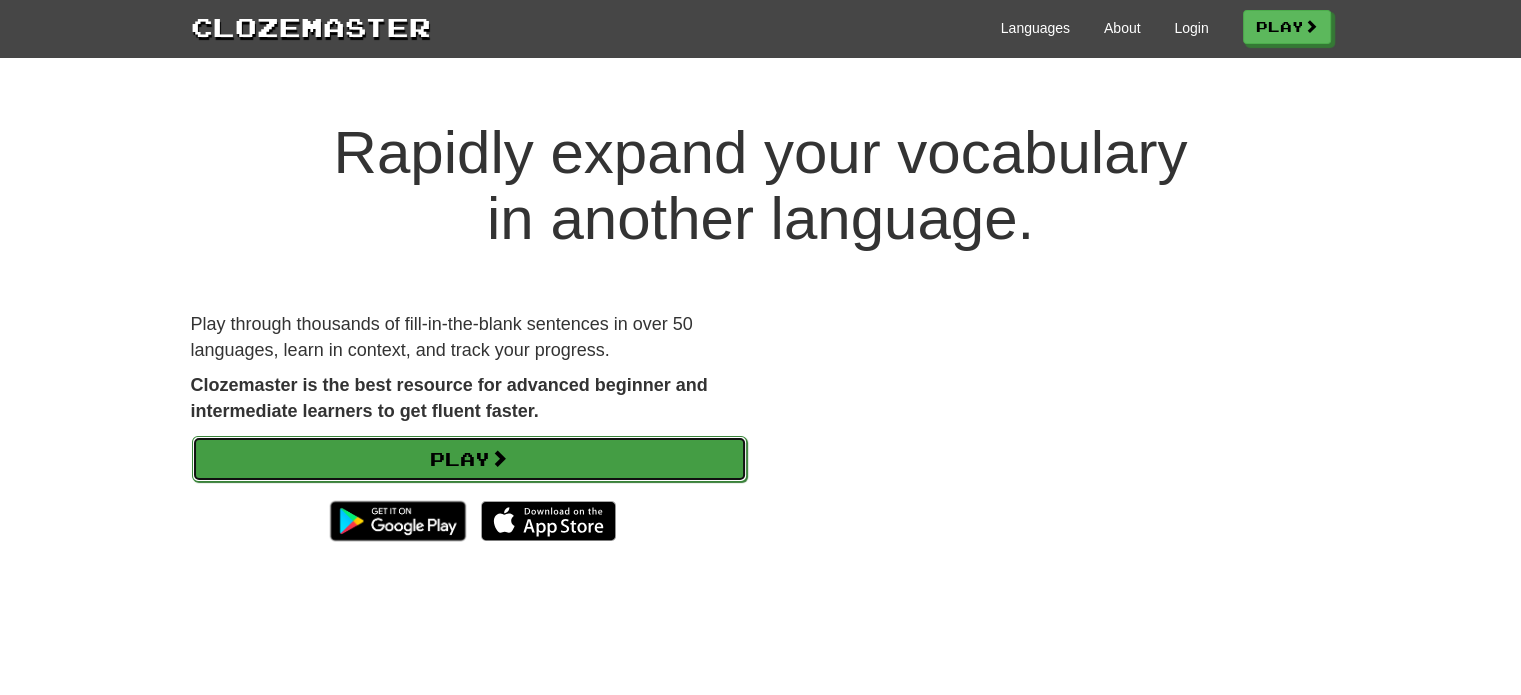 click on "Play" at bounding box center [469, 459] 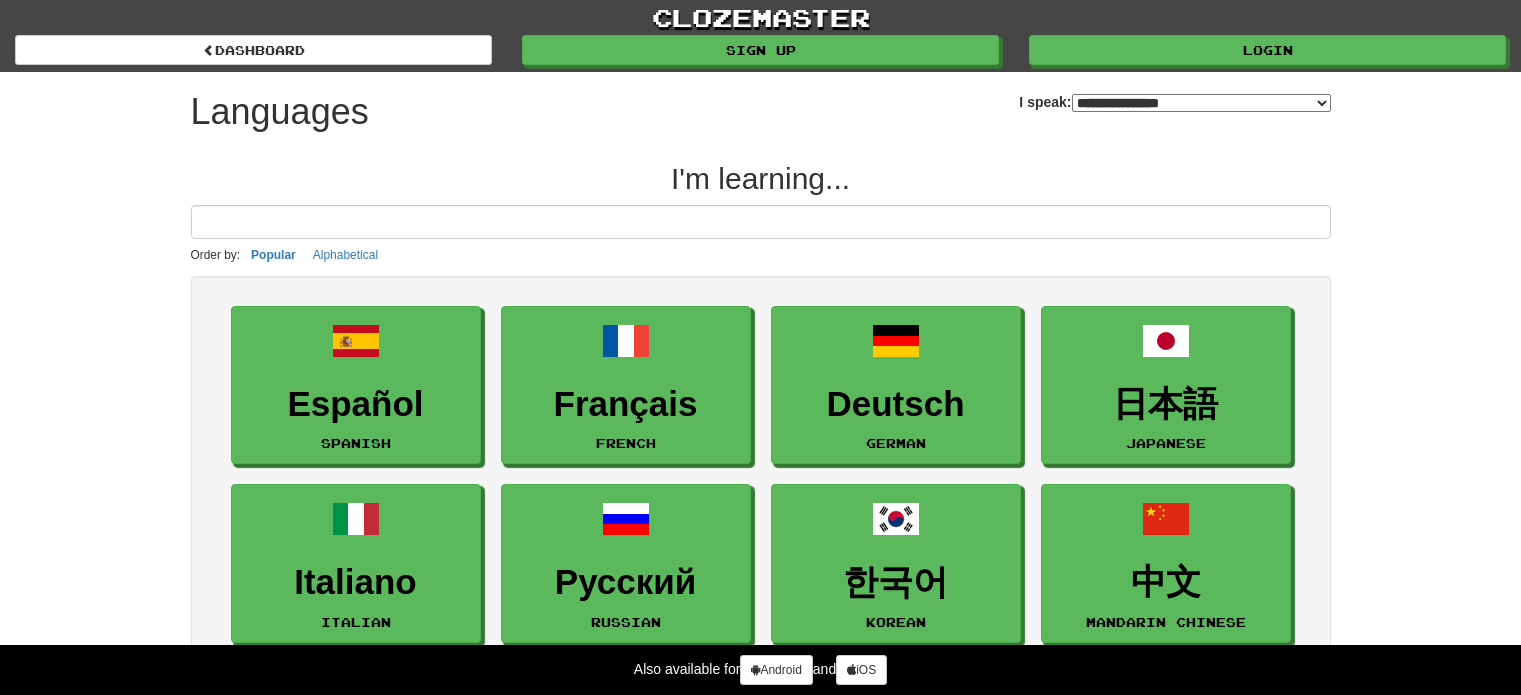select on "*******" 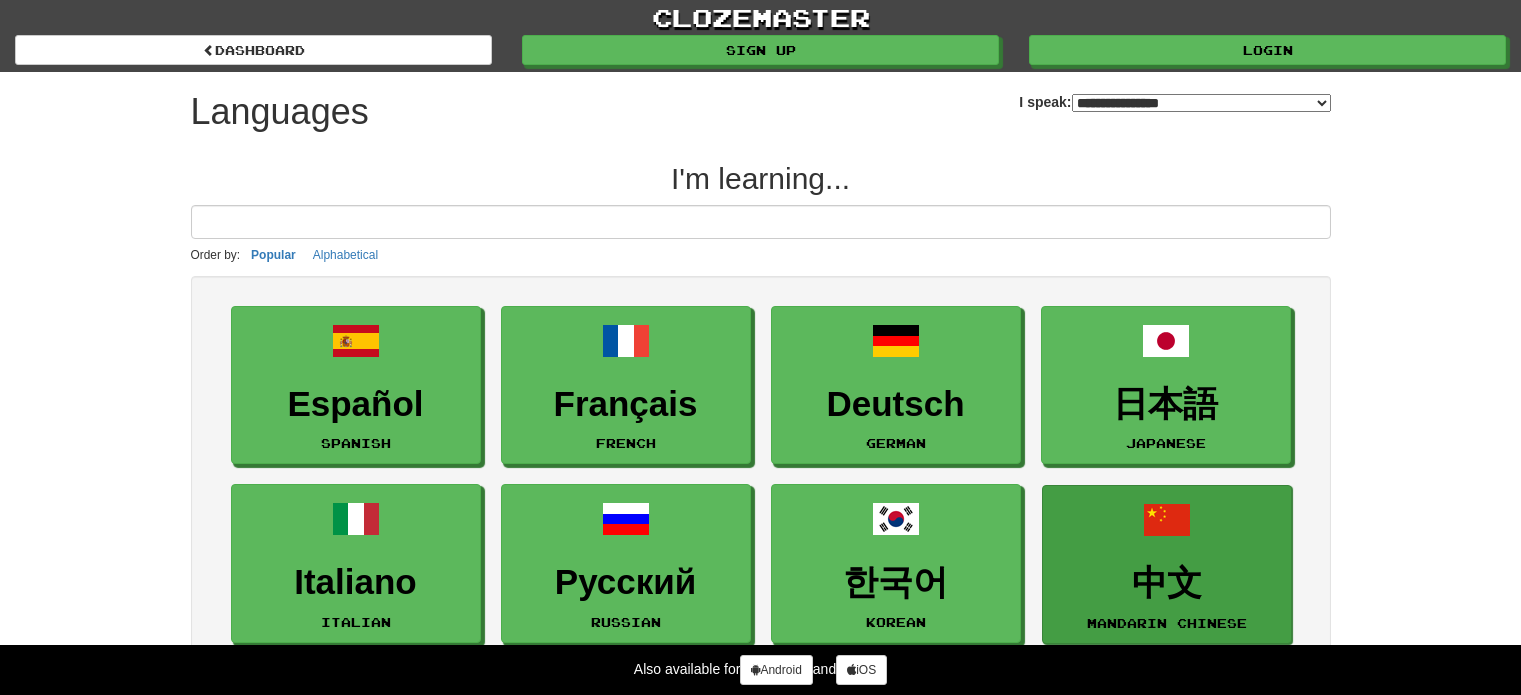 scroll, scrollTop: 0, scrollLeft: 0, axis: both 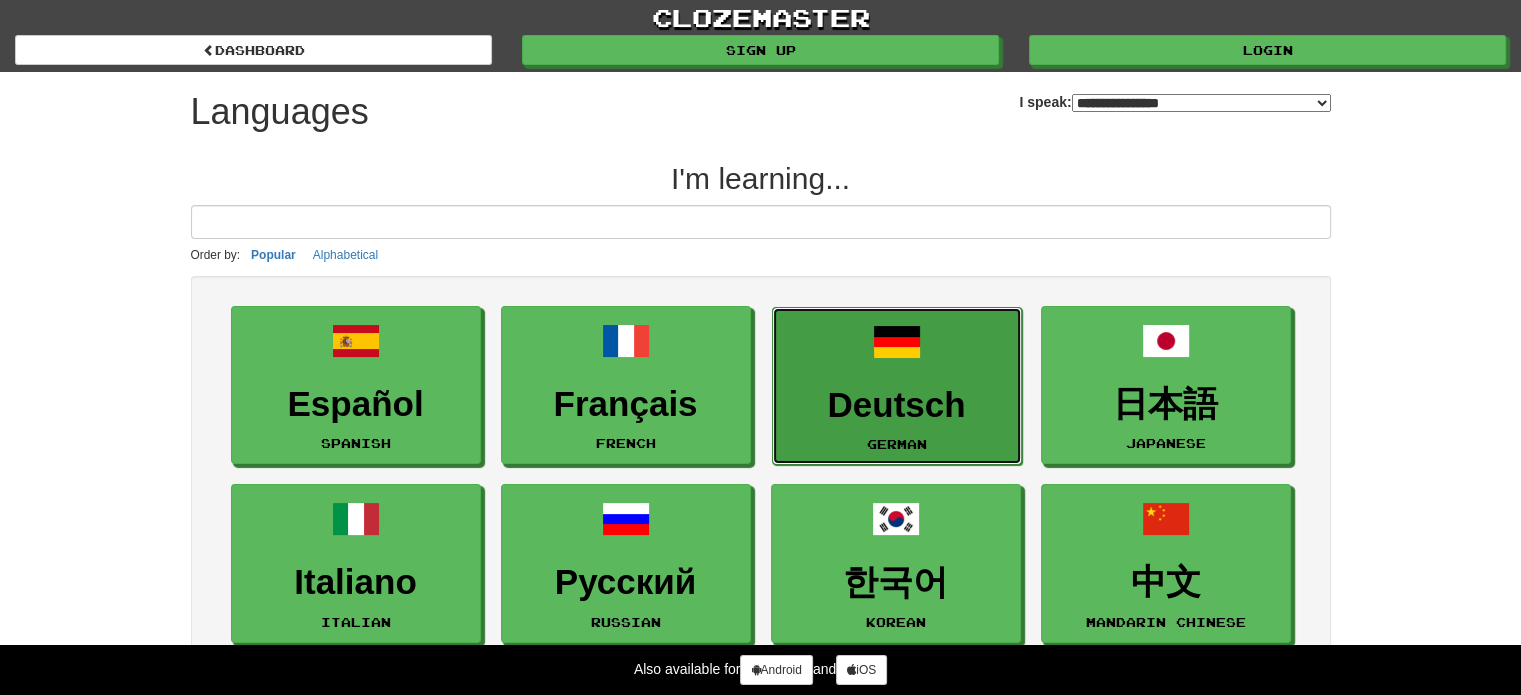 click on "Deutsch" at bounding box center (897, 405) 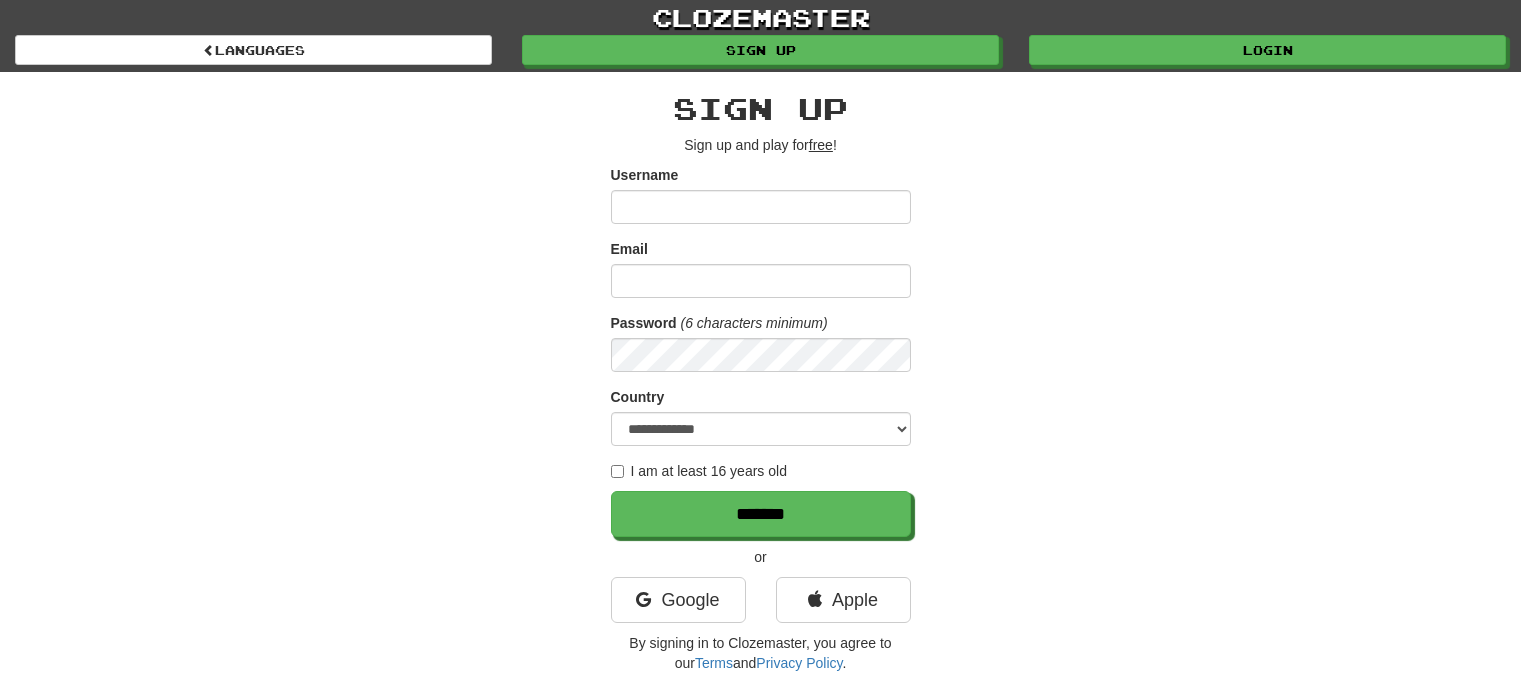 scroll, scrollTop: 0, scrollLeft: 0, axis: both 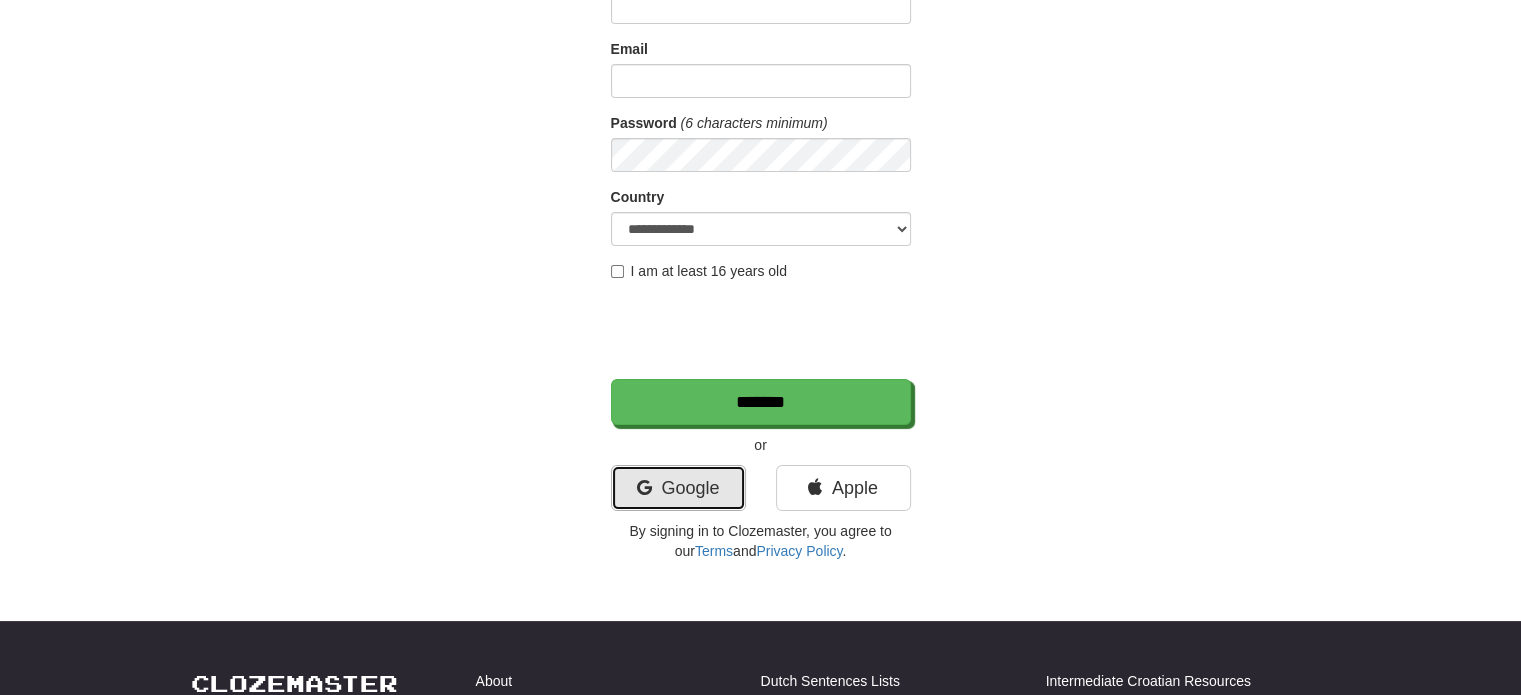 click on "Google" at bounding box center [678, 488] 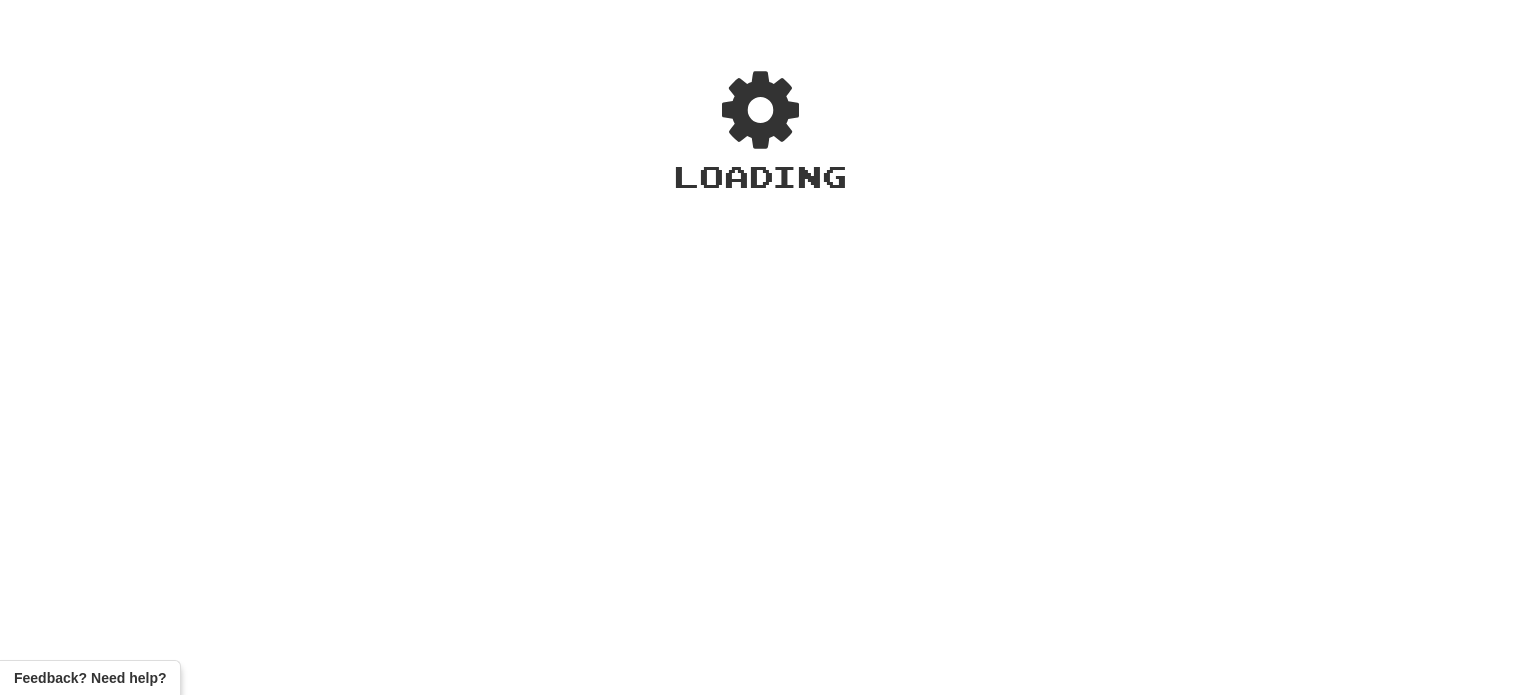 scroll, scrollTop: 0, scrollLeft: 0, axis: both 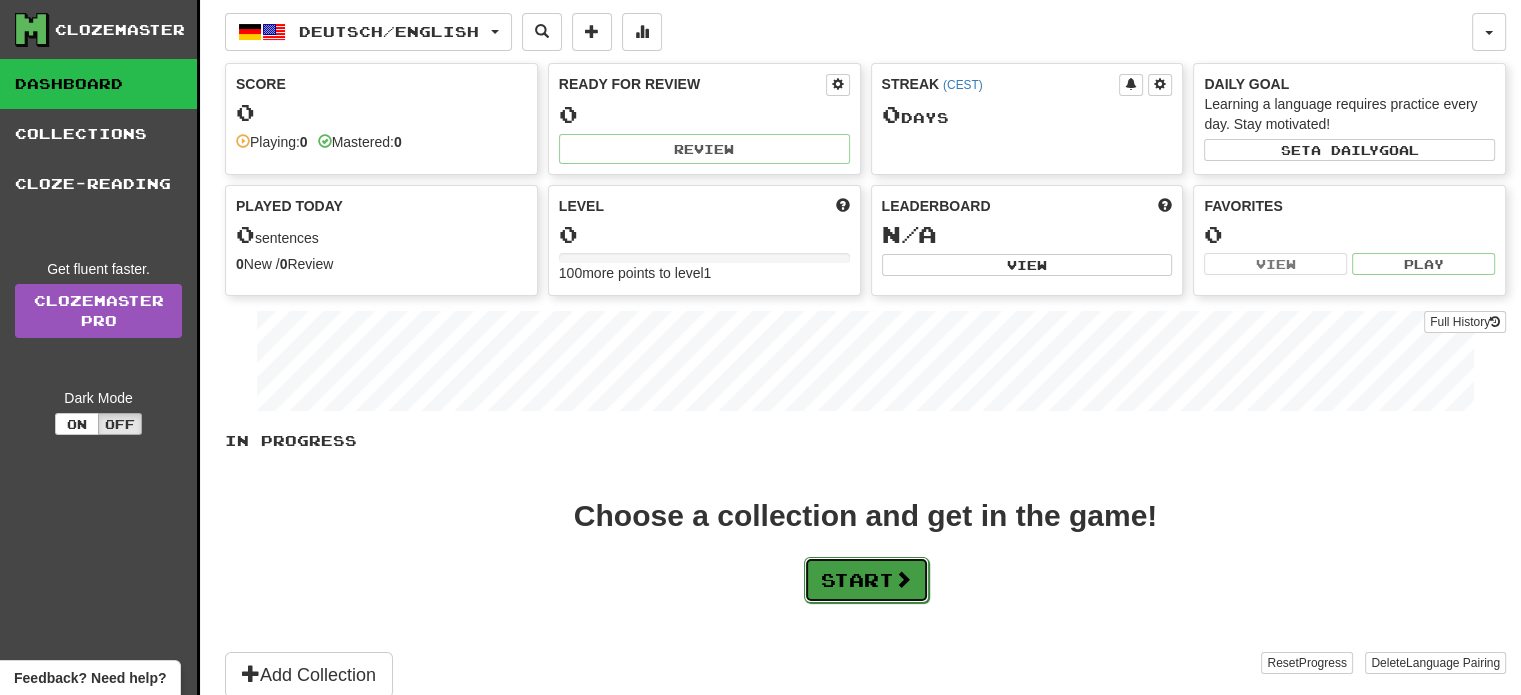 click on "Start" at bounding box center [866, 580] 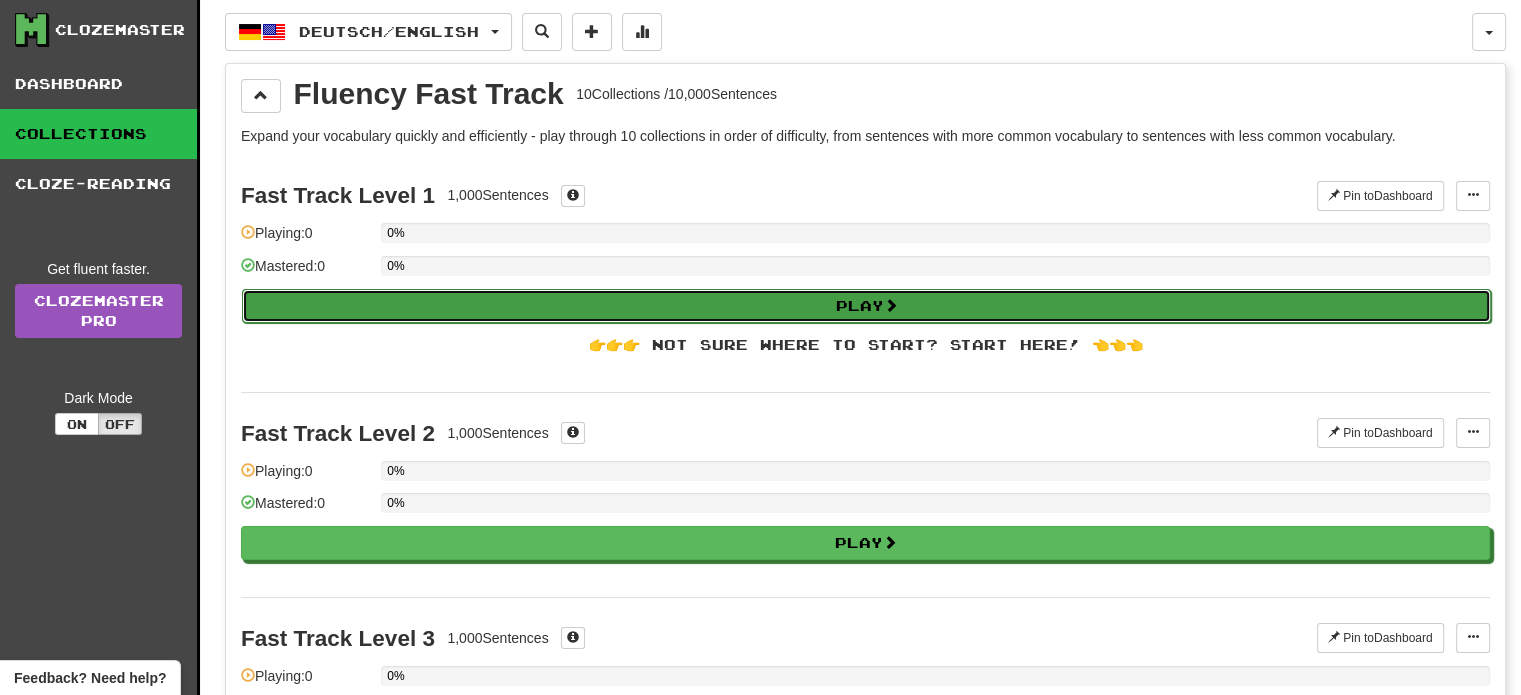 click on "Play" at bounding box center [866, 306] 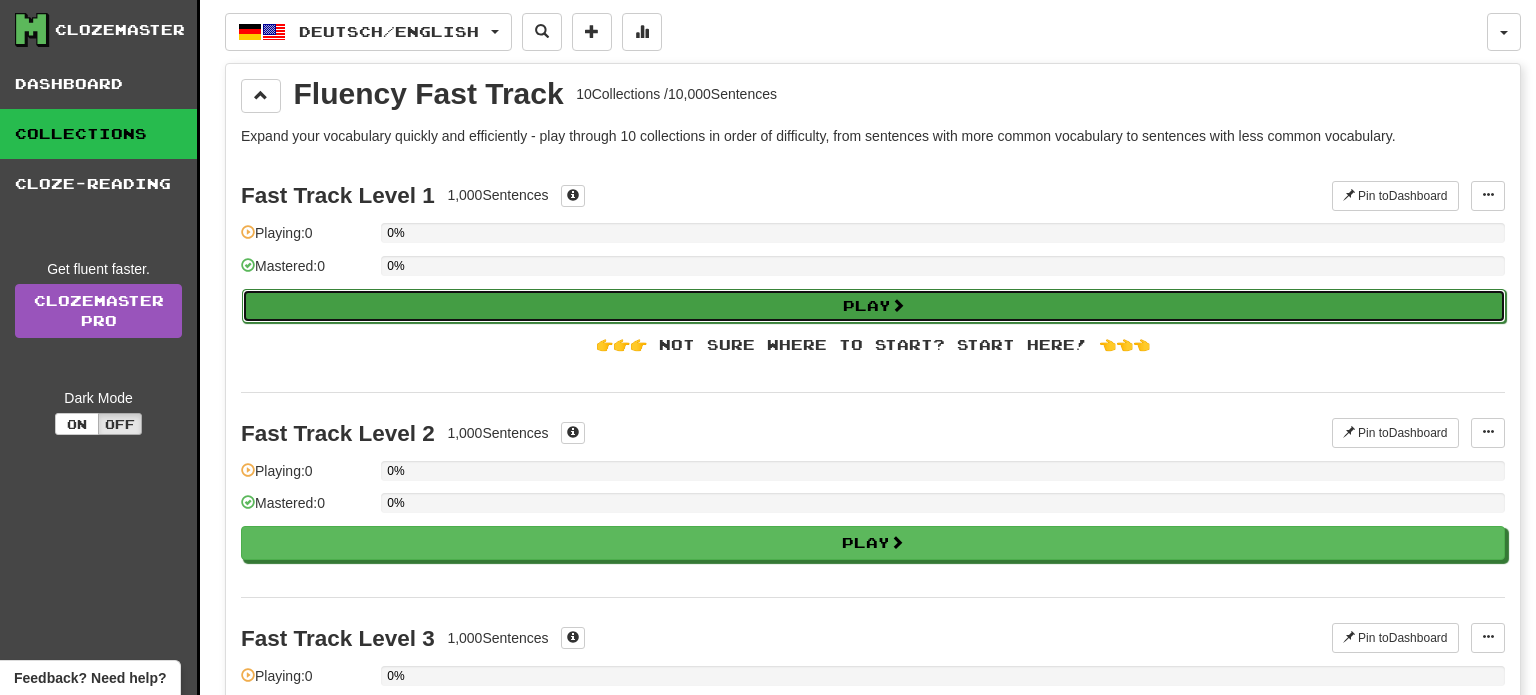 select on "**" 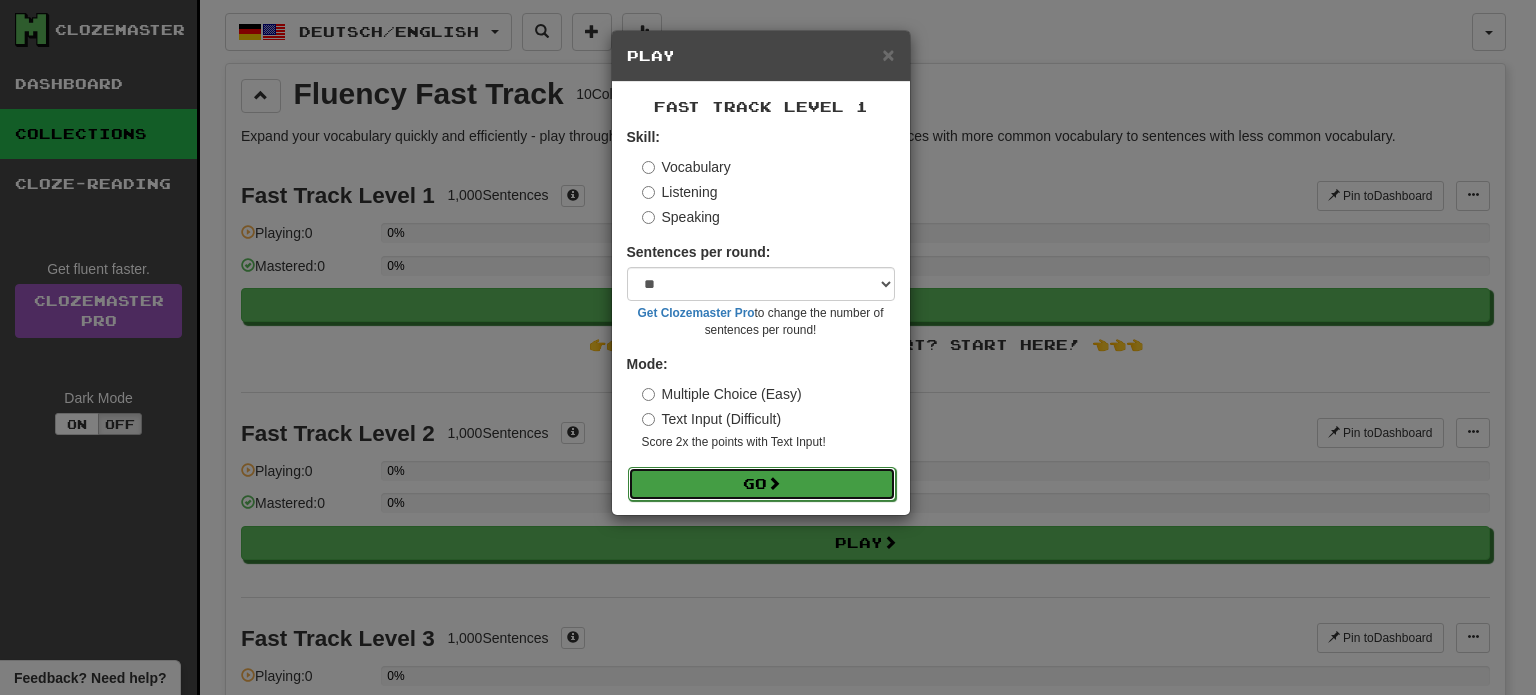 click at bounding box center [774, 483] 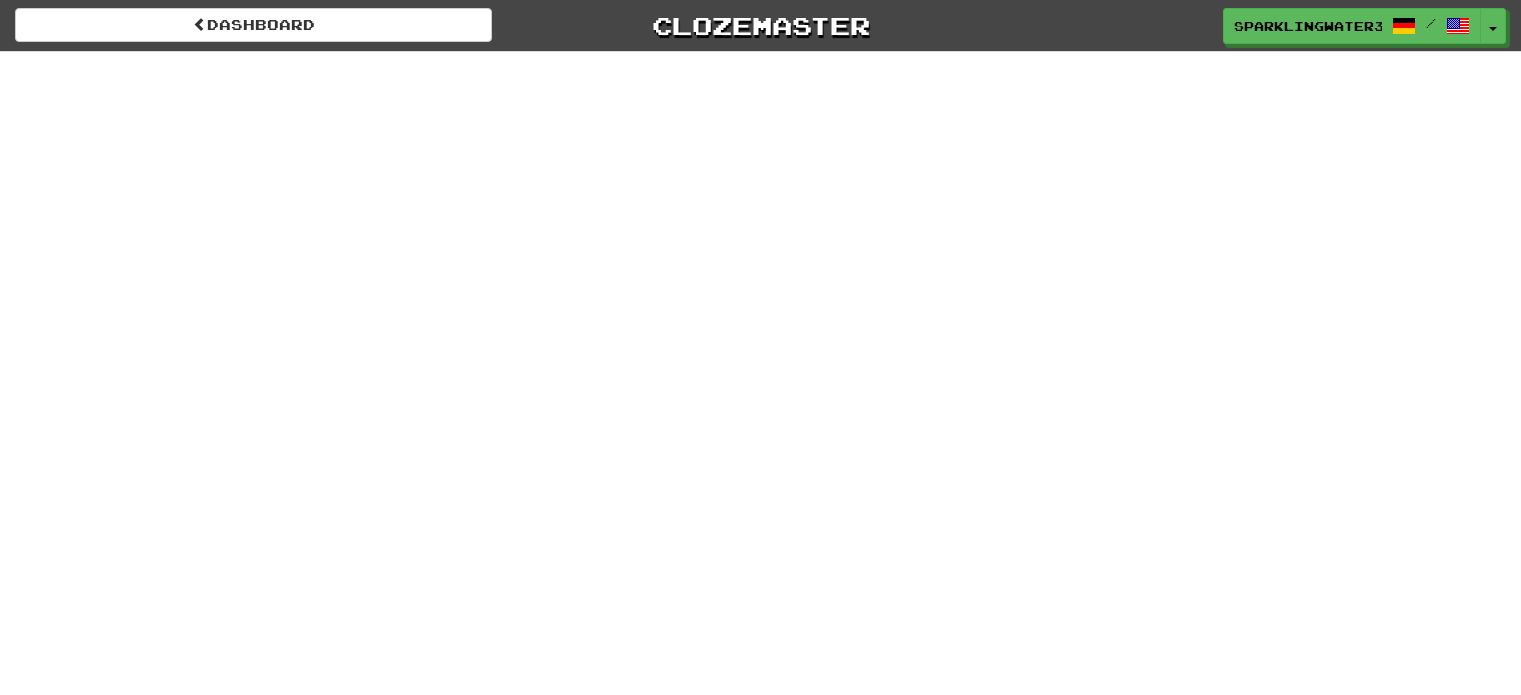 scroll, scrollTop: 0, scrollLeft: 0, axis: both 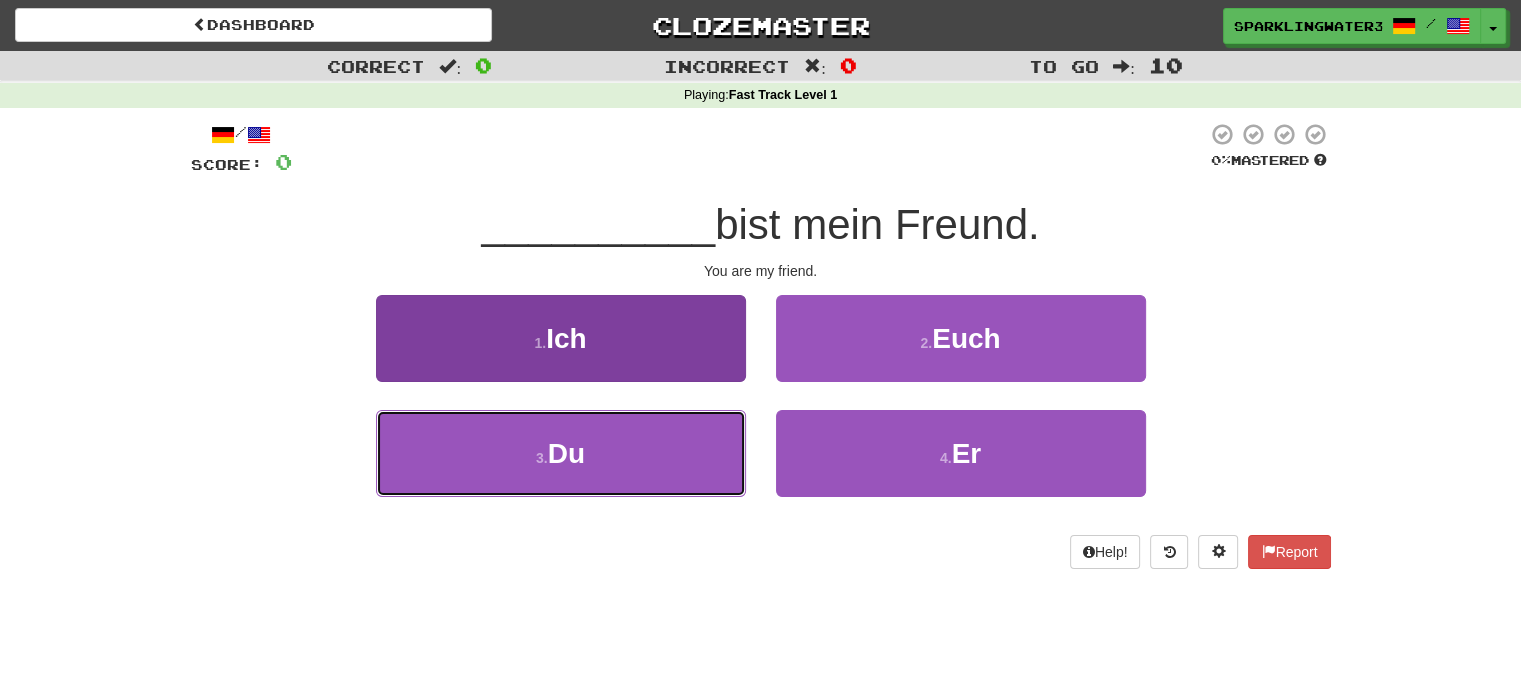 click on "3 .  Du" at bounding box center [561, 453] 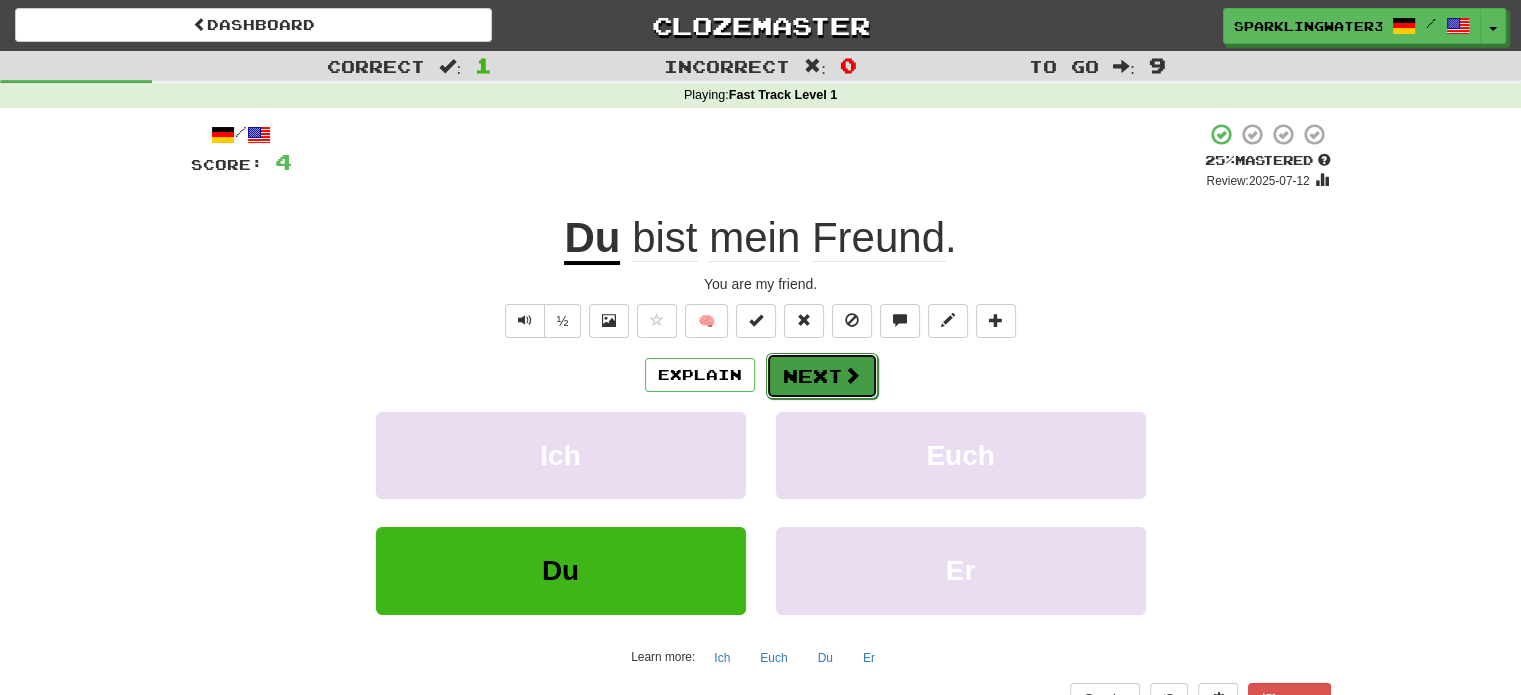 click on "Next" at bounding box center (822, 376) 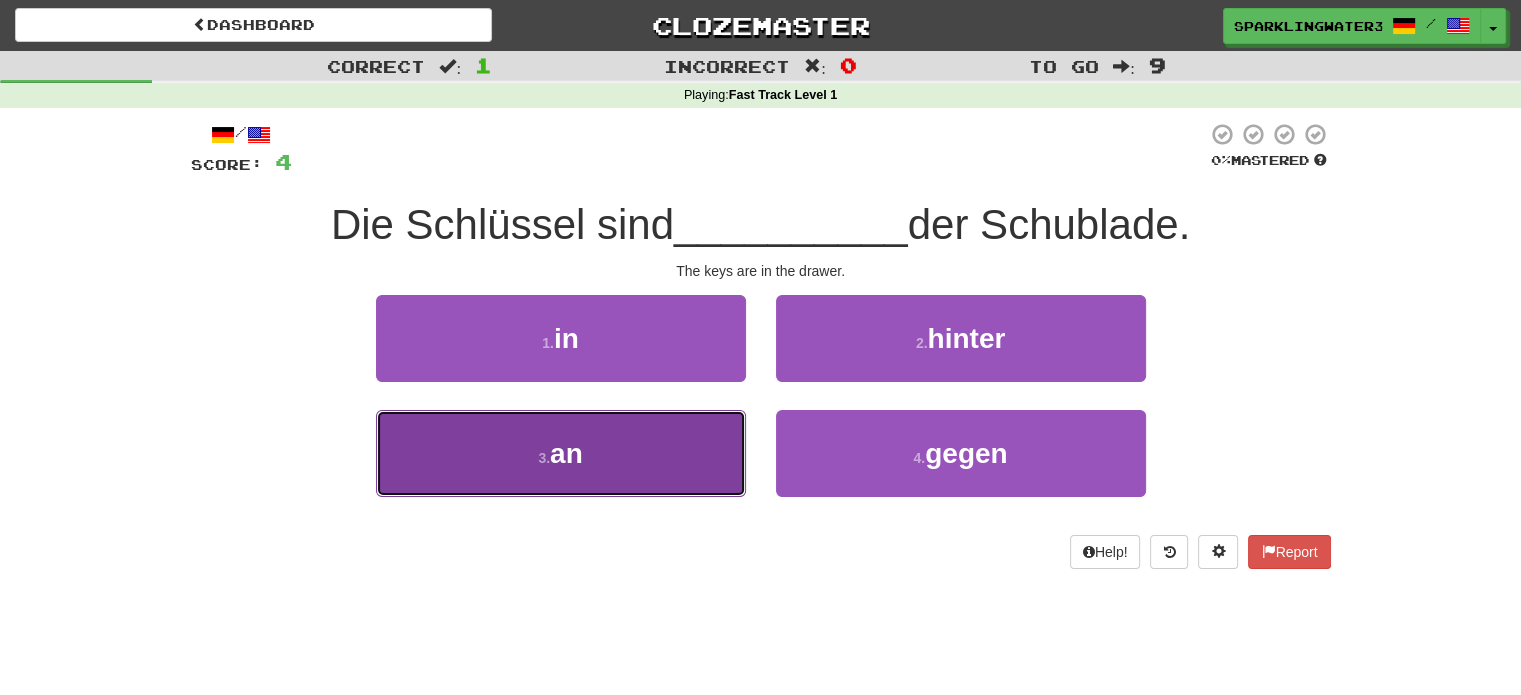 click on "3 .  an" at bounding box center [561, 453] 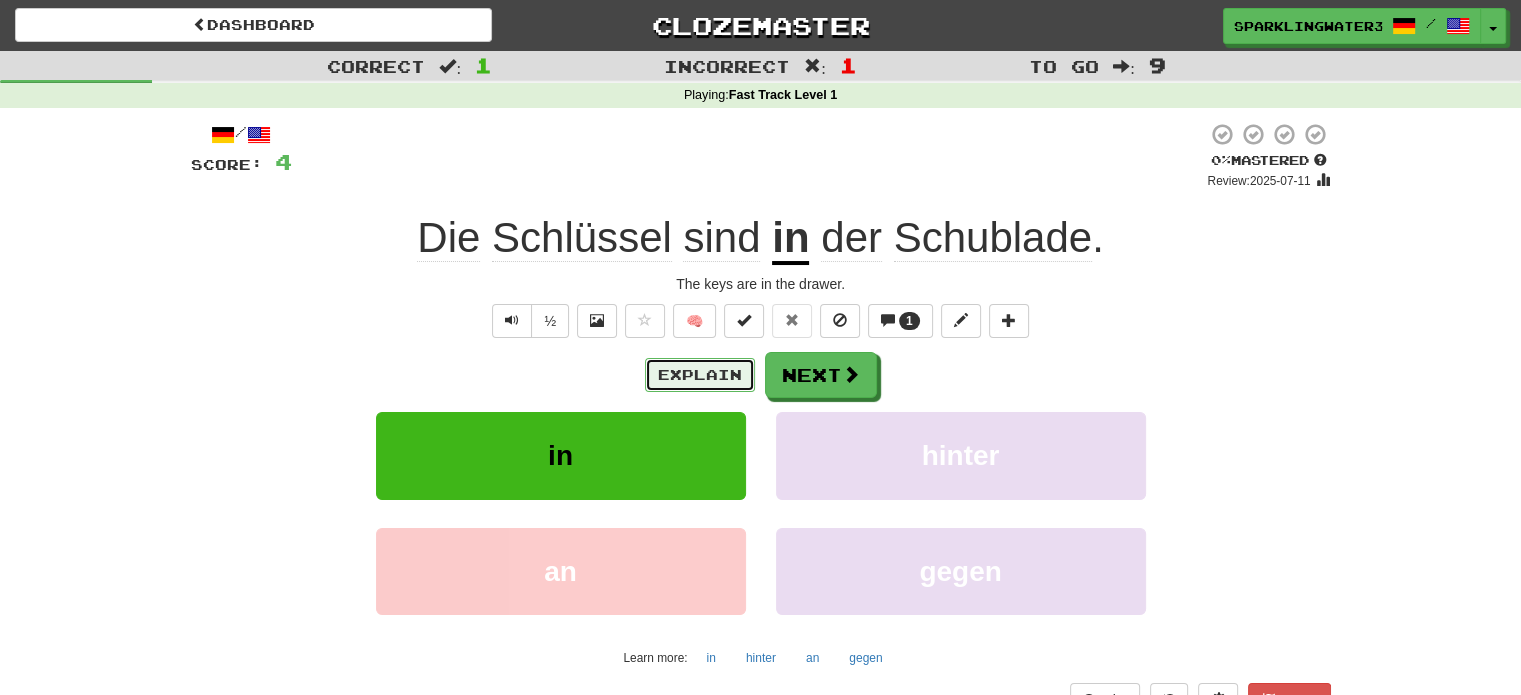 click on "Explain" at bounding box center (700, 375) 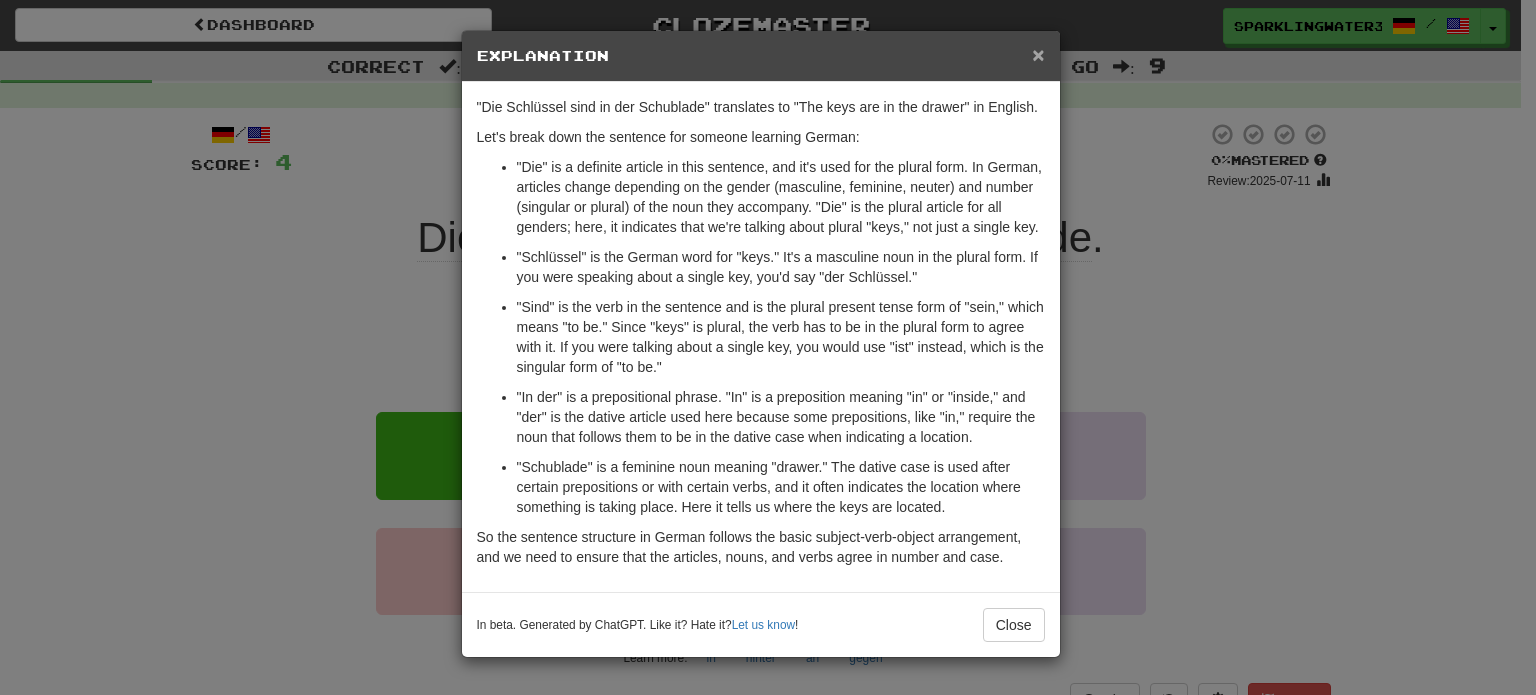 click on "×" at bounding box center [1038, 54] 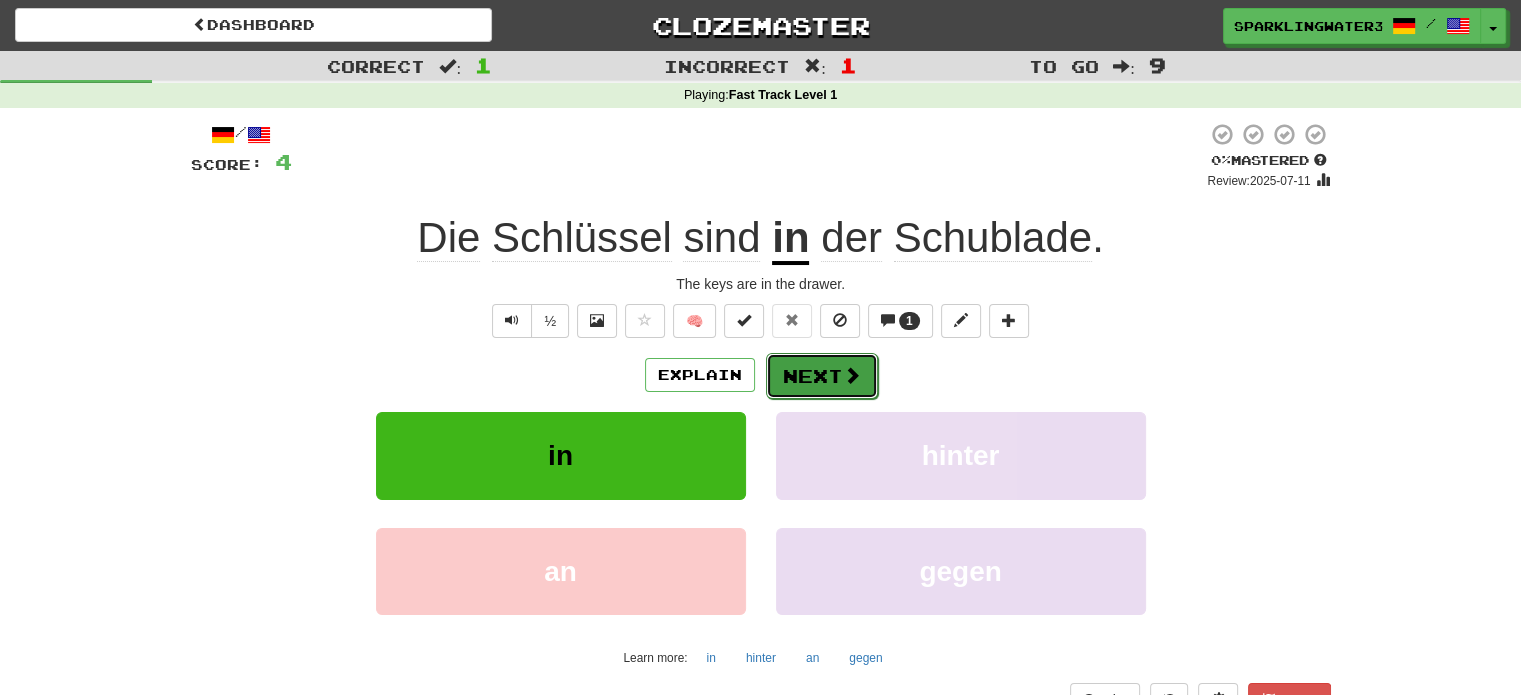 click on "Next" at bounding box center [822, 376] 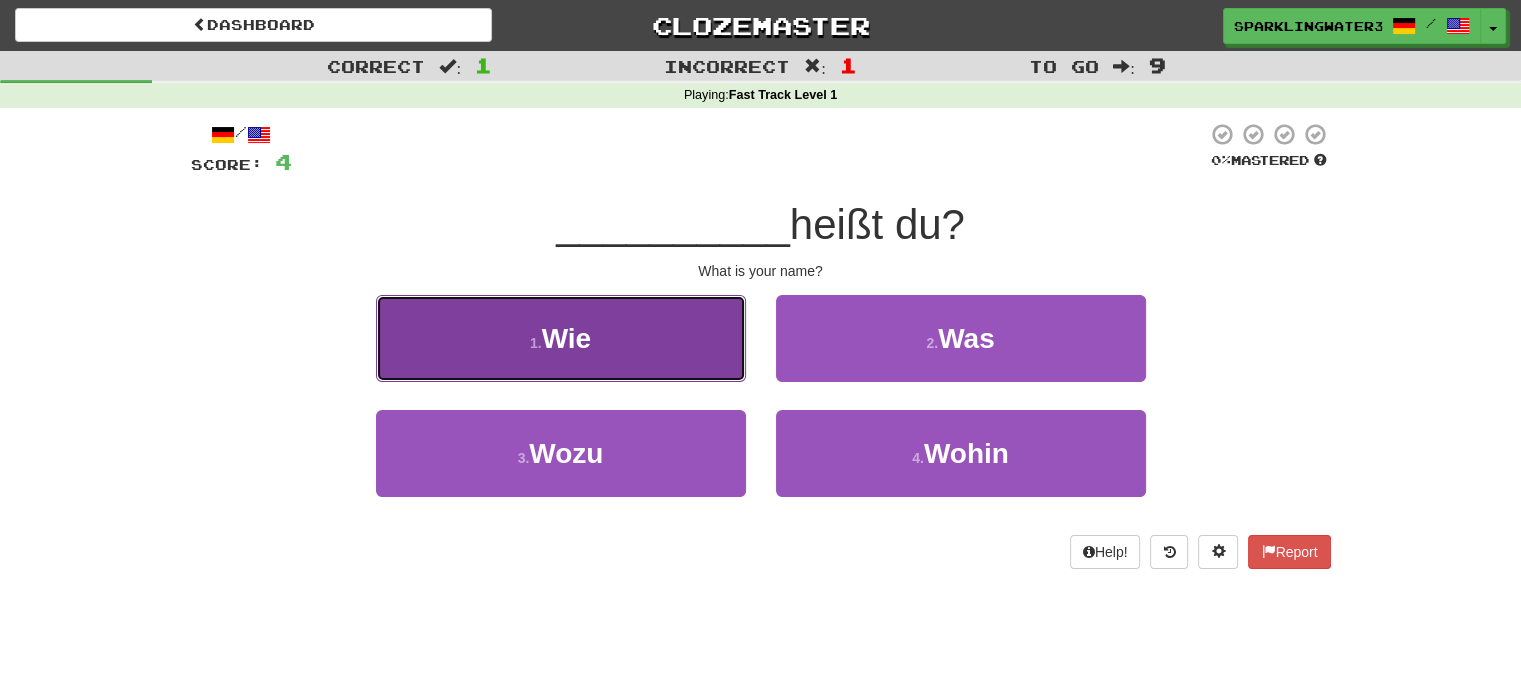 click on "1 .  Wie" at bounding box center [561, 338] 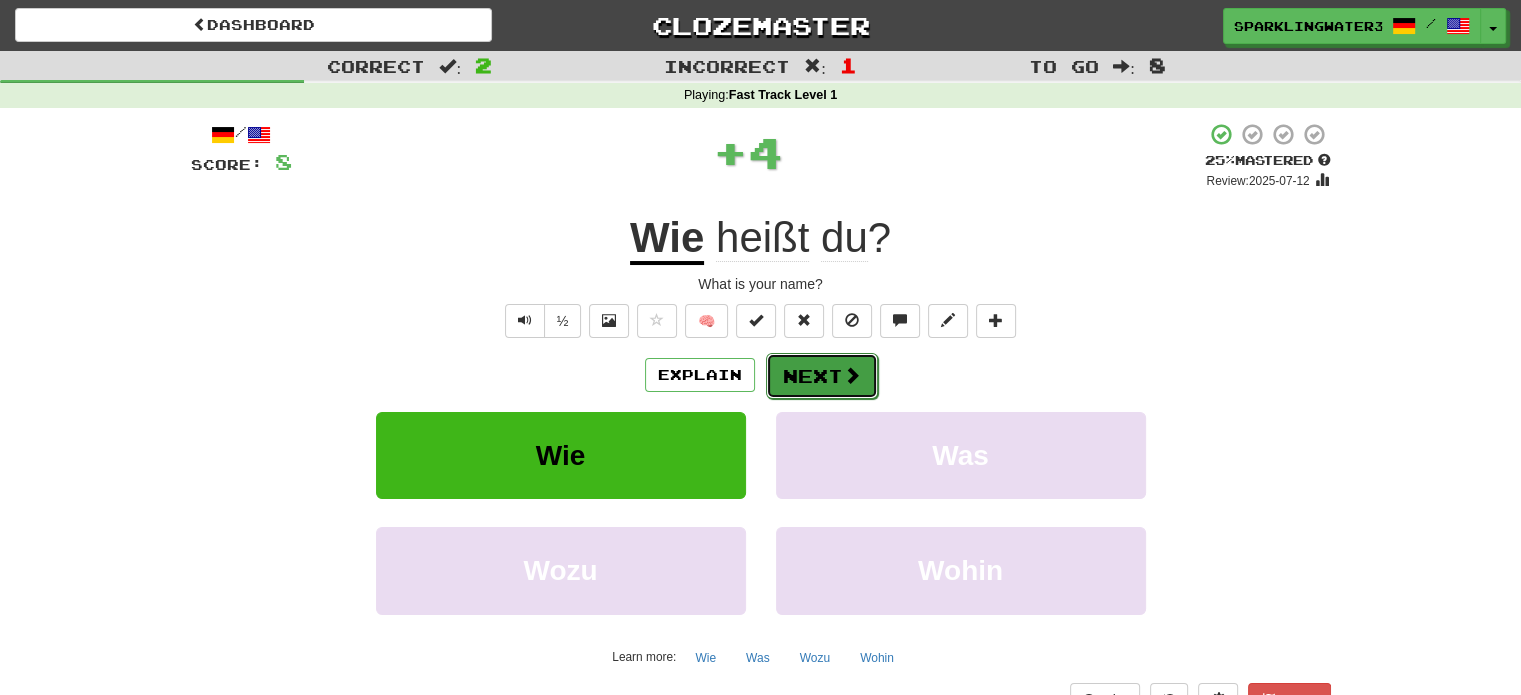 click at bounding box center [852, 375] 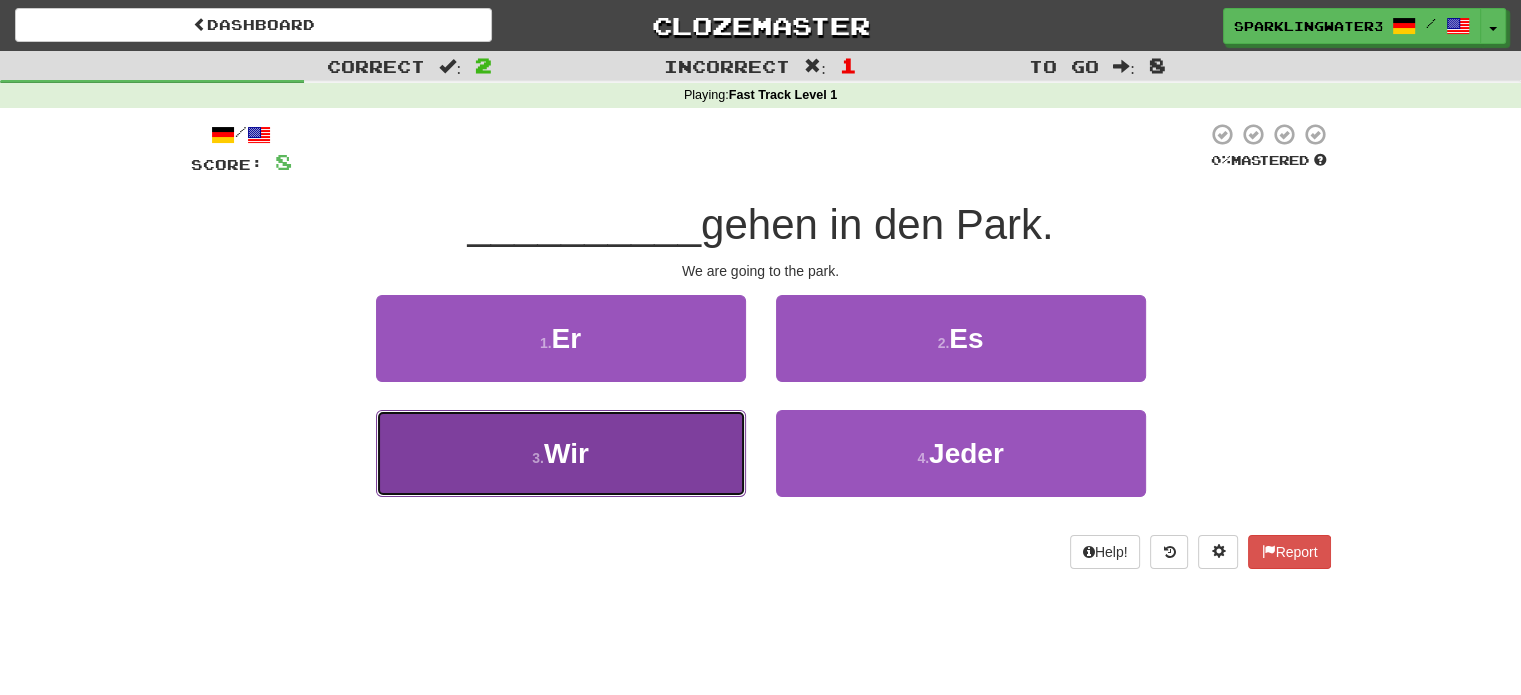 click on "3 .  Wir" at bounding box center (561, 453) 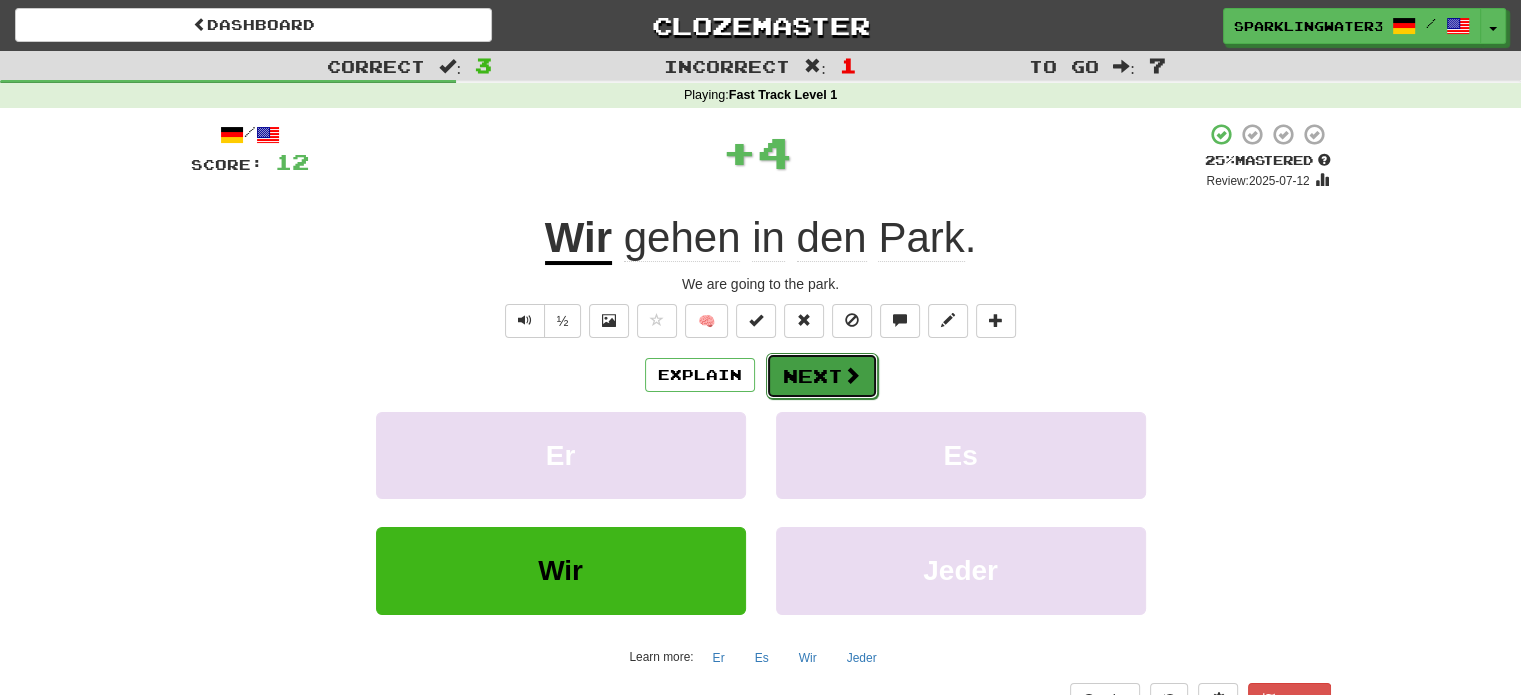 click at bounding box center (852, 375) 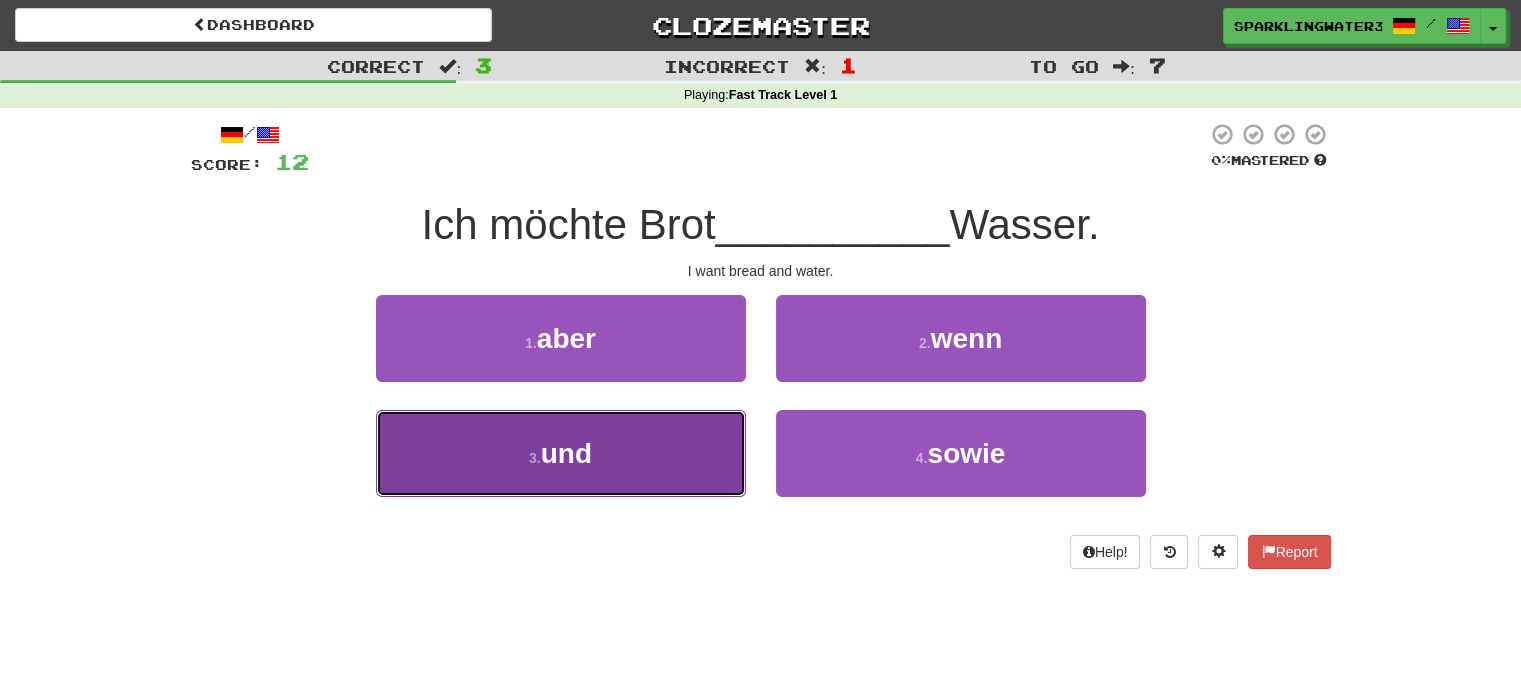 click on "3 .  und" at bounding box center (561, 453) 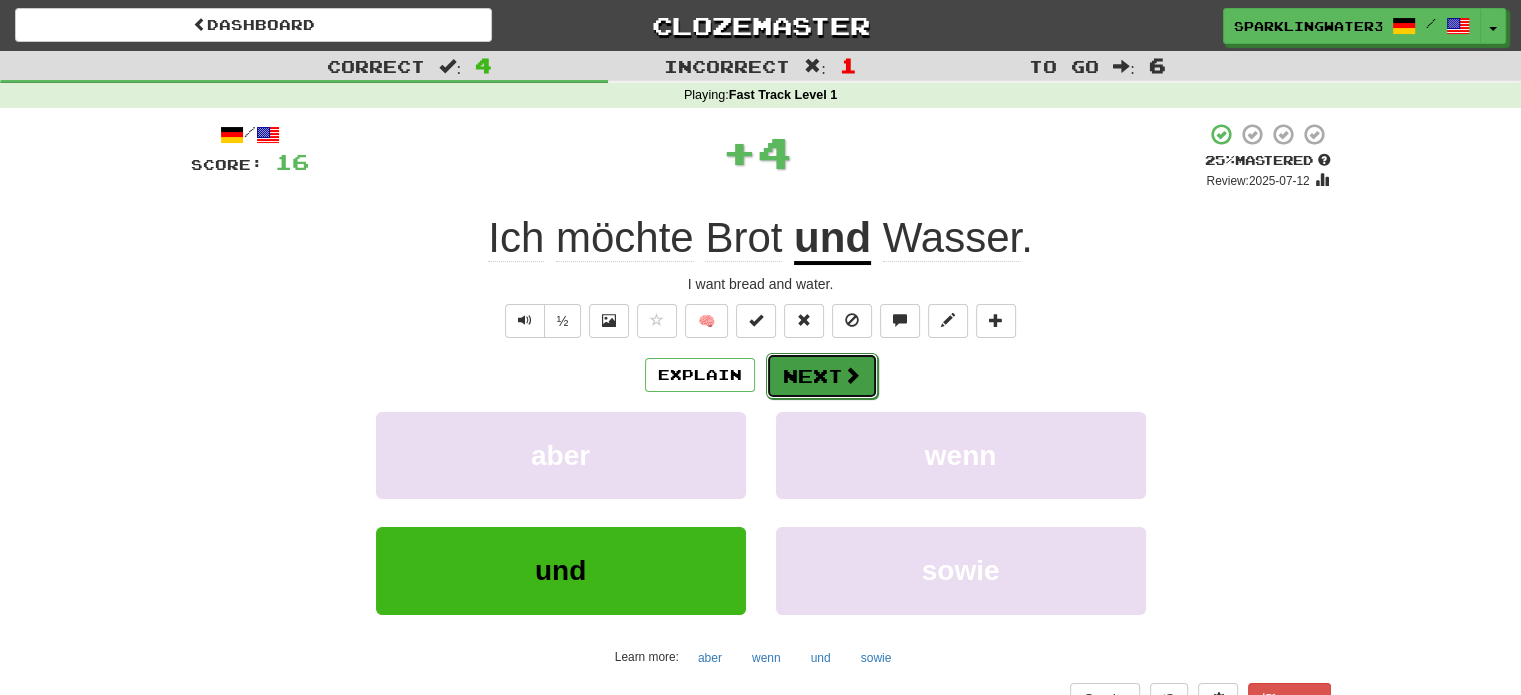 click on "Next" at bounding box center (822, 376) 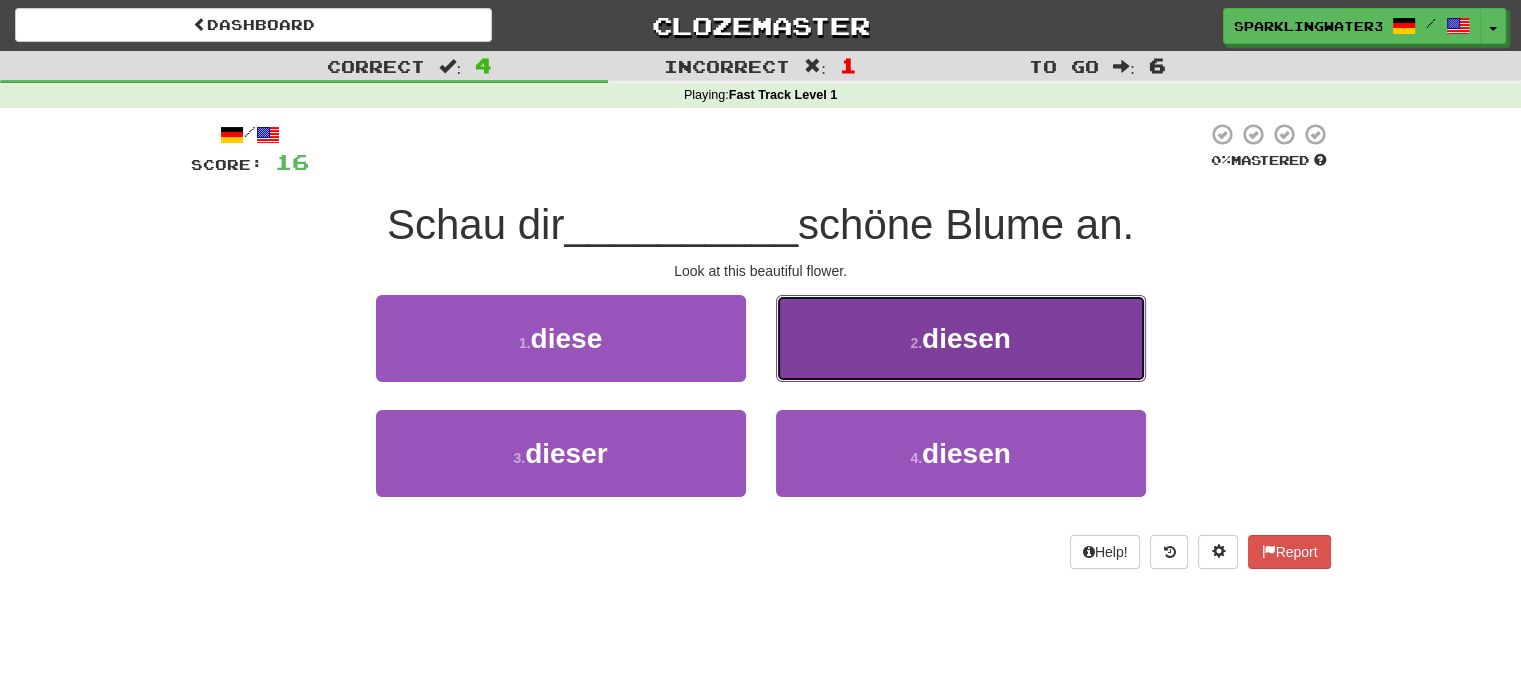 click on "2 .  diesen" at bounding box center [961, 338] 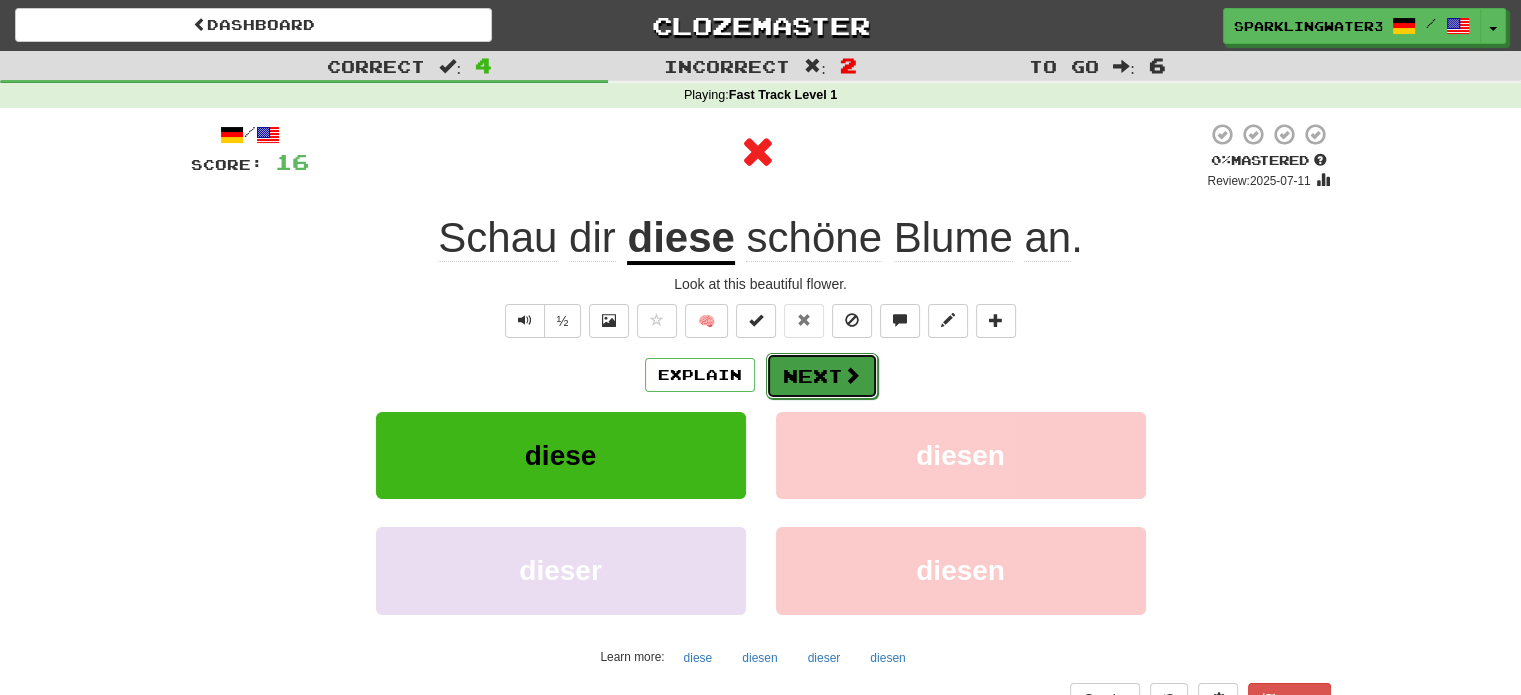click on "Next" at bounding box center [822, 376] 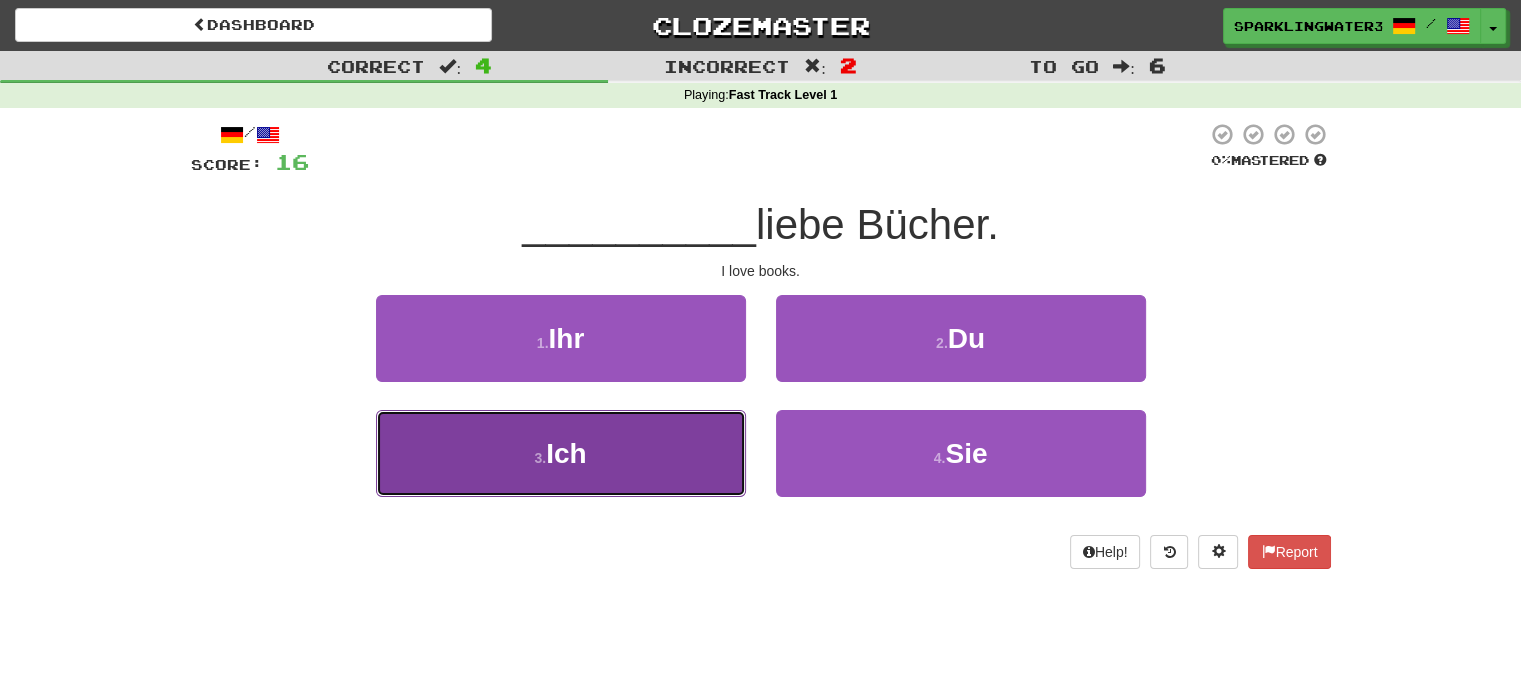 click on "3 .  Ich" at bounding box center (561, 453) 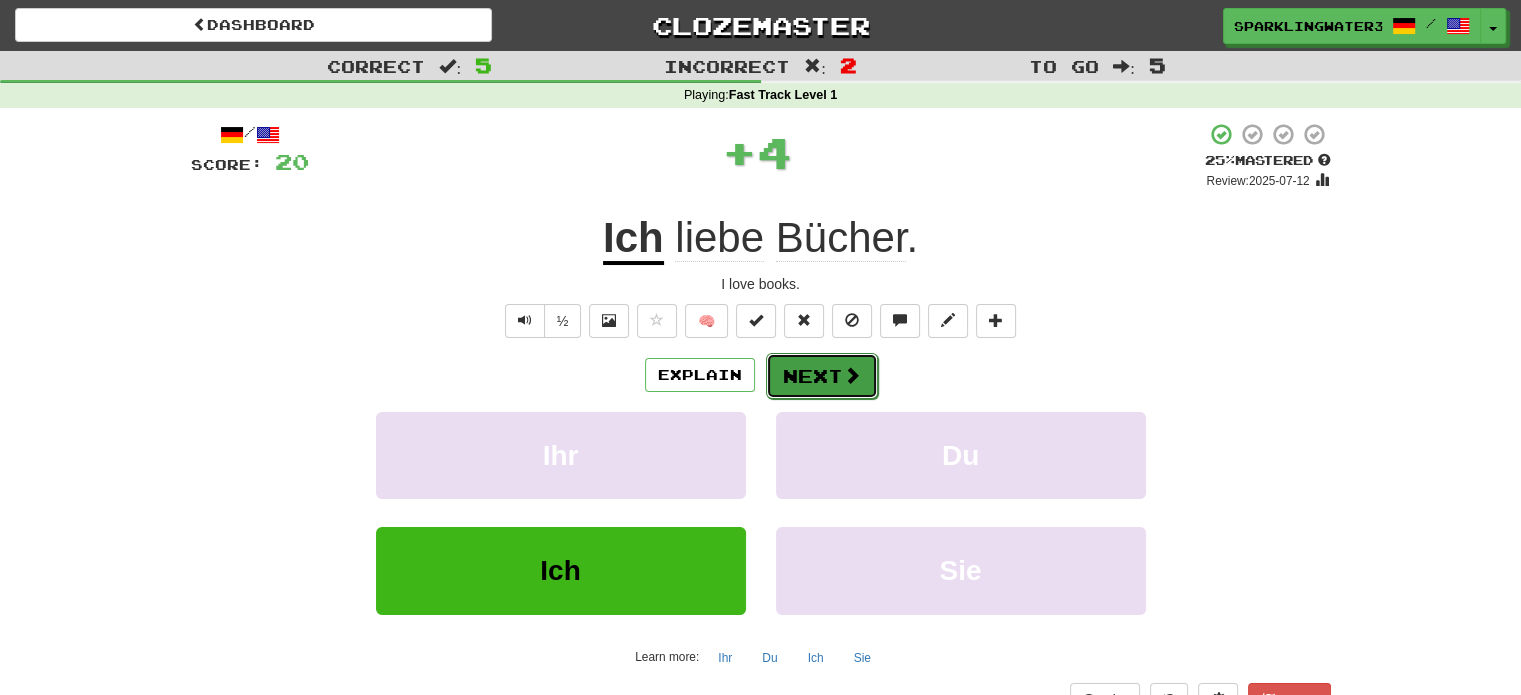 click on "Next" at bounding box center [822, 376] 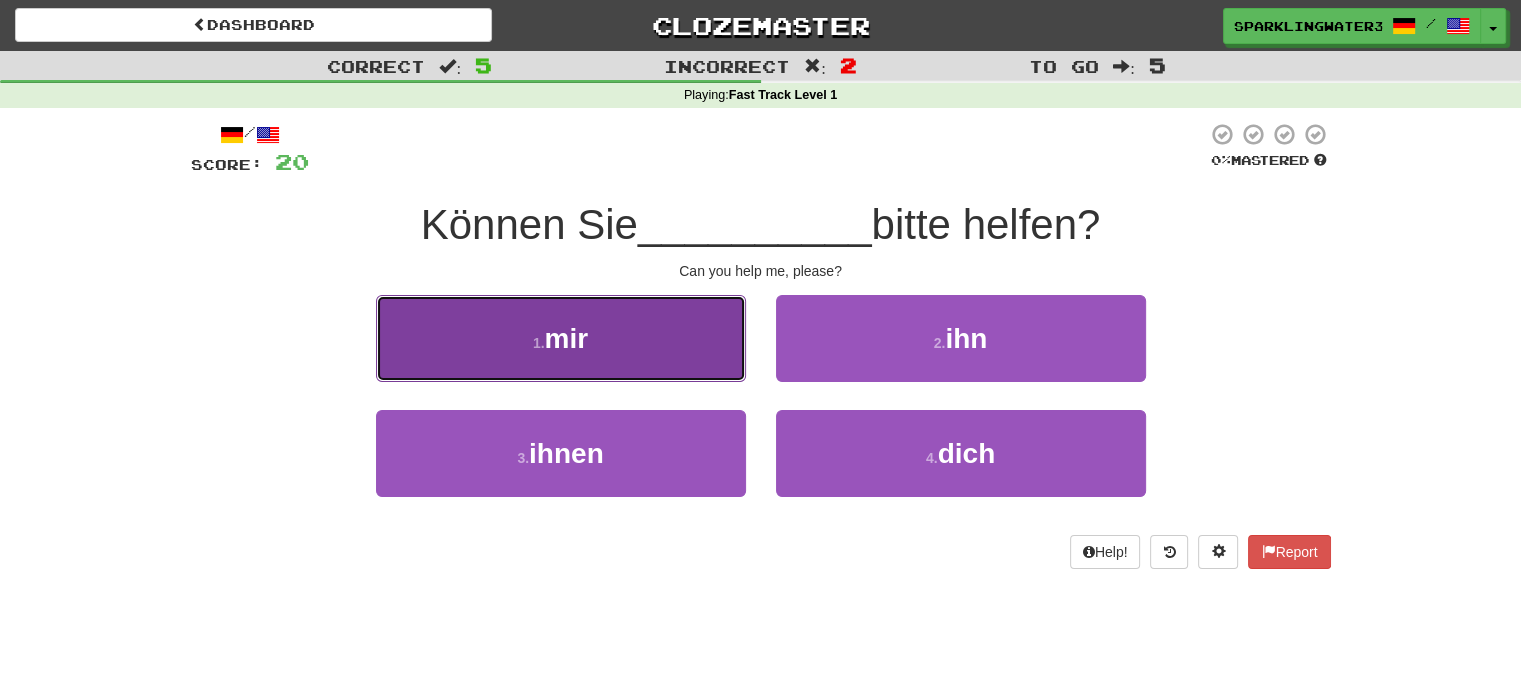 click on "1 .  mir" at bounding box center (561, 338) 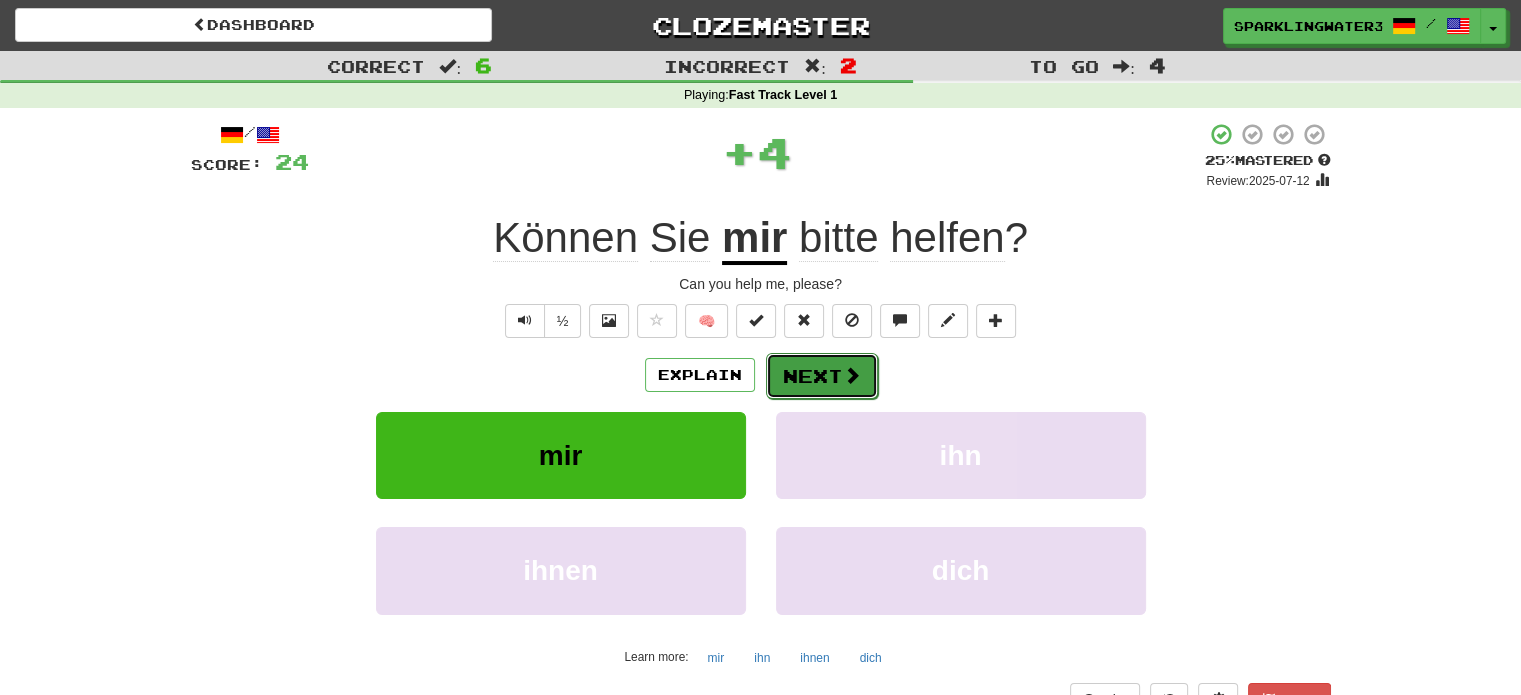click on "Next" at bounding box center (822, 376) 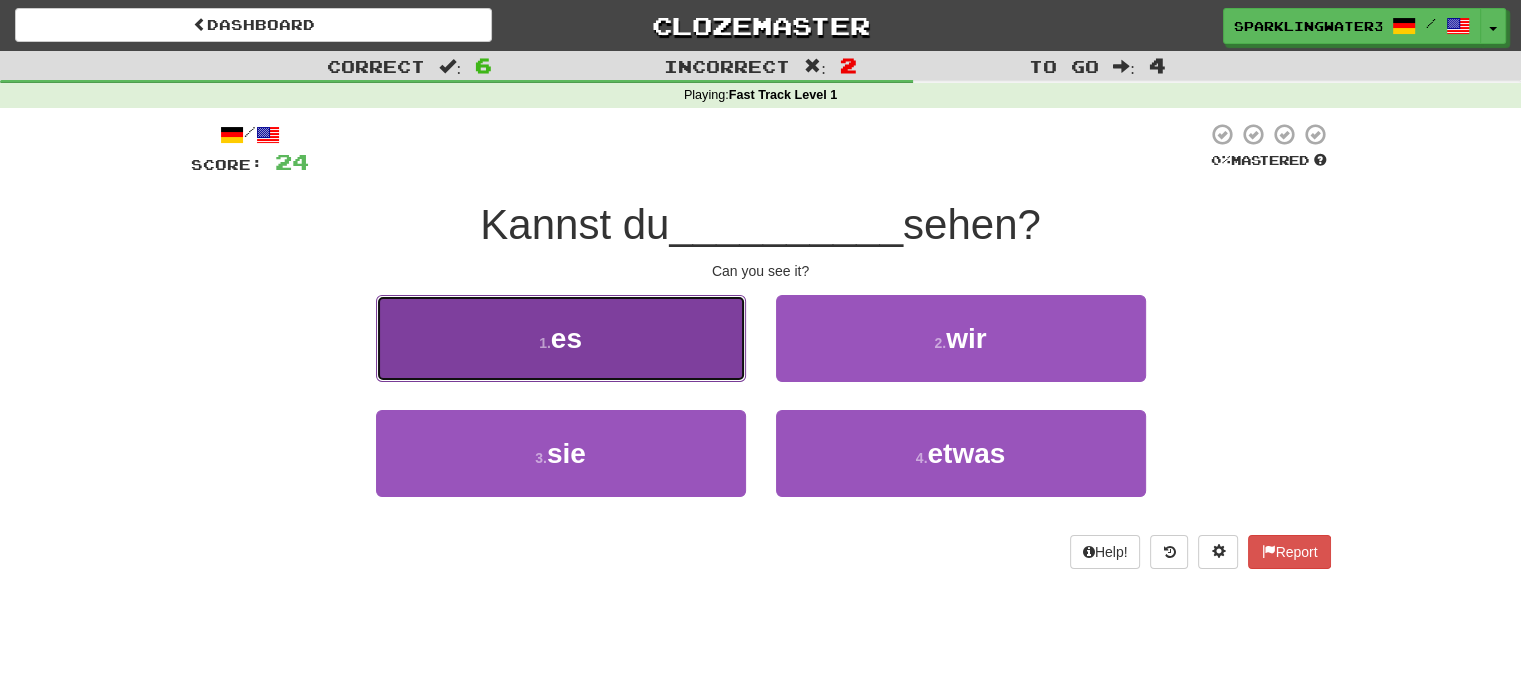 click on "1 .  es" at bounding box center [561, 338] 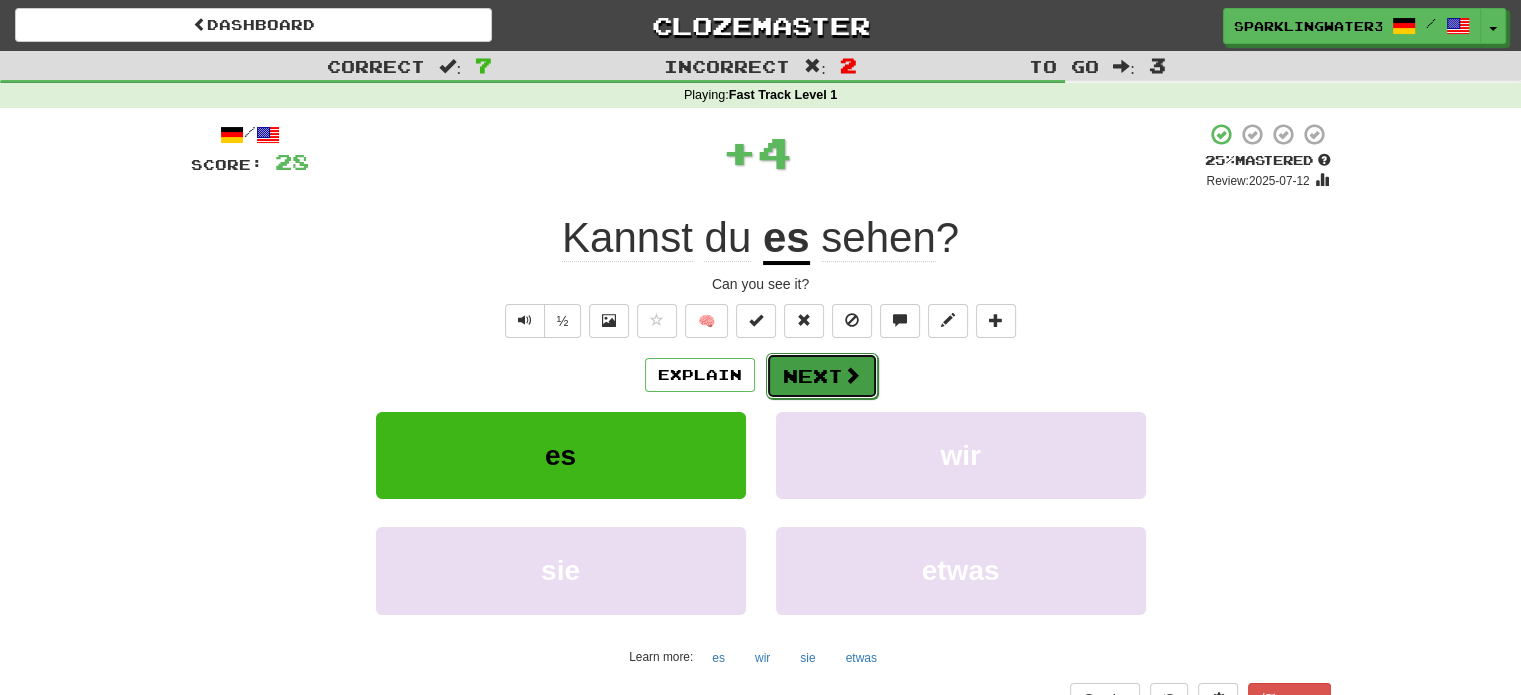 click on "Next" at bounding box center [822, 376] 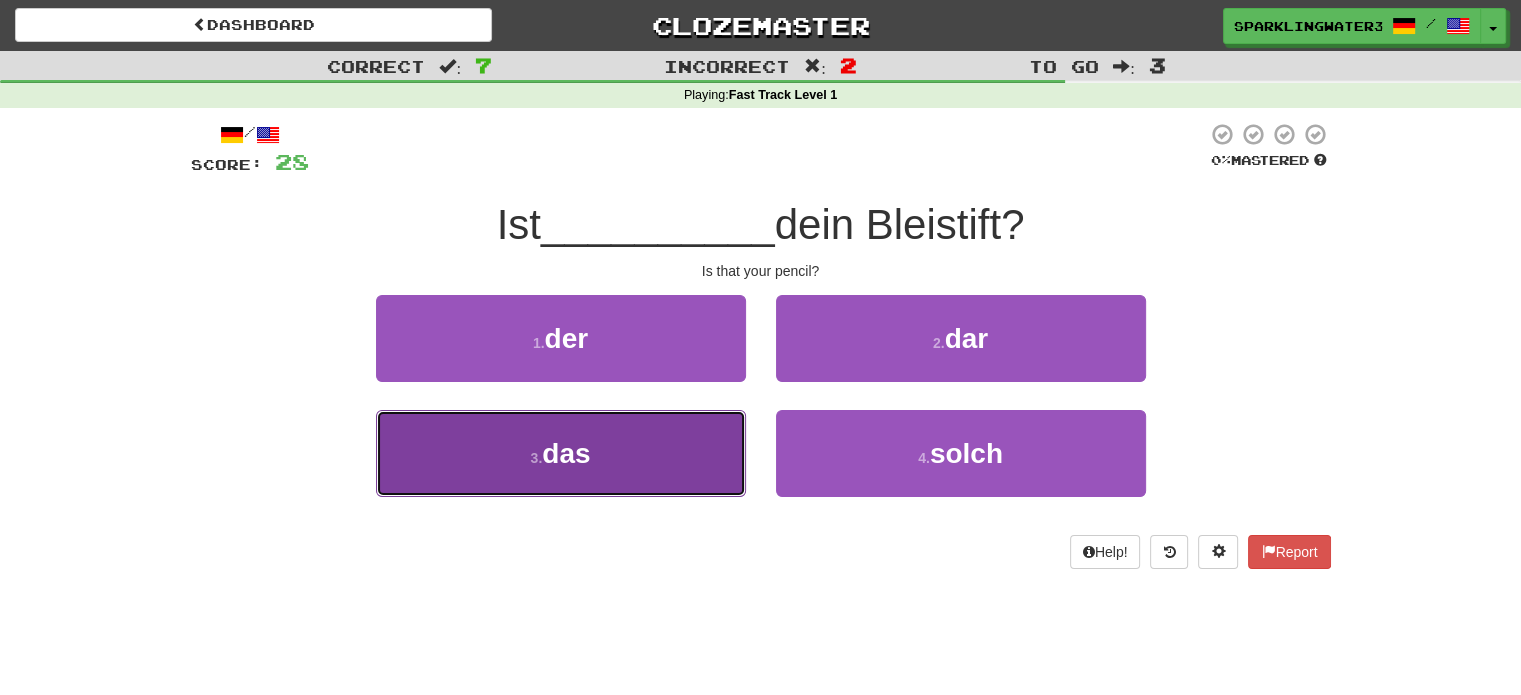 click on "3 .  das" at bounding box center [561, 453] 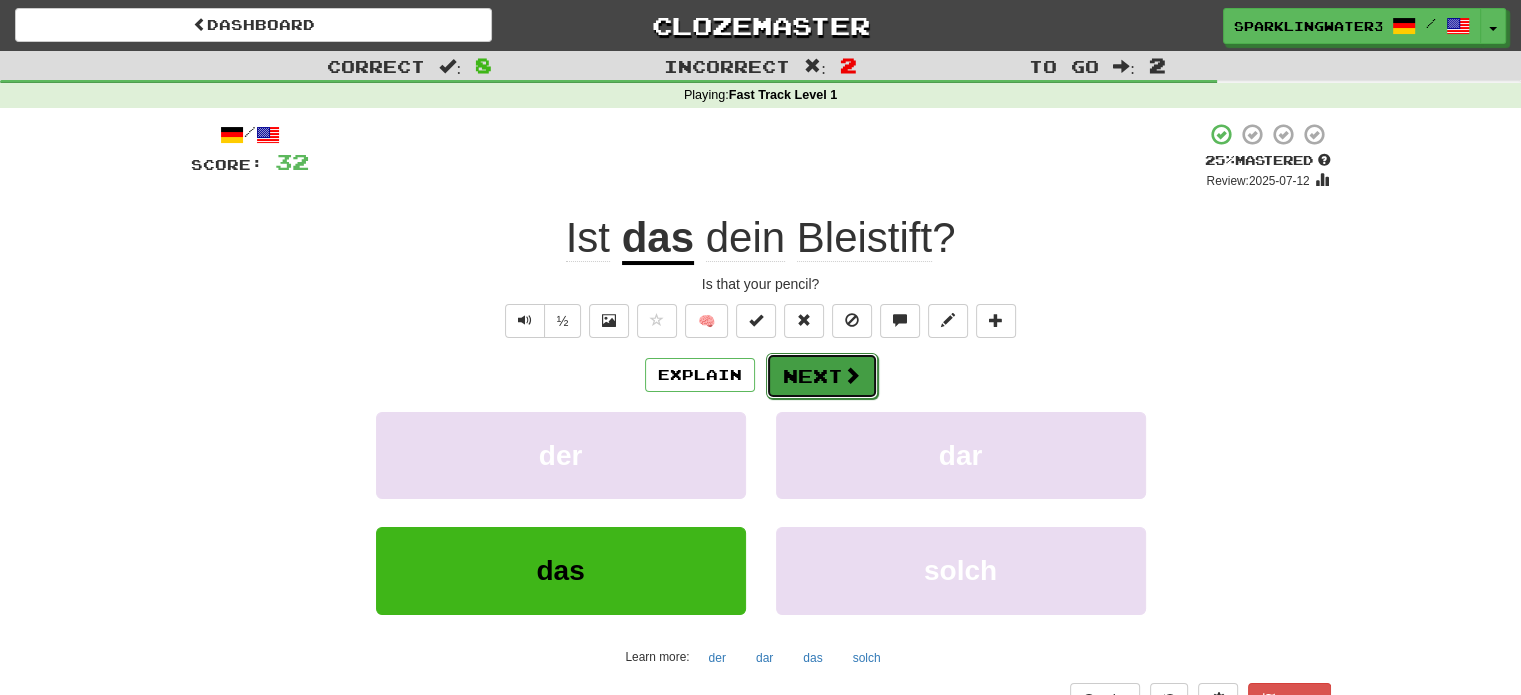 click on "Next" at bounding box center [822, 376] 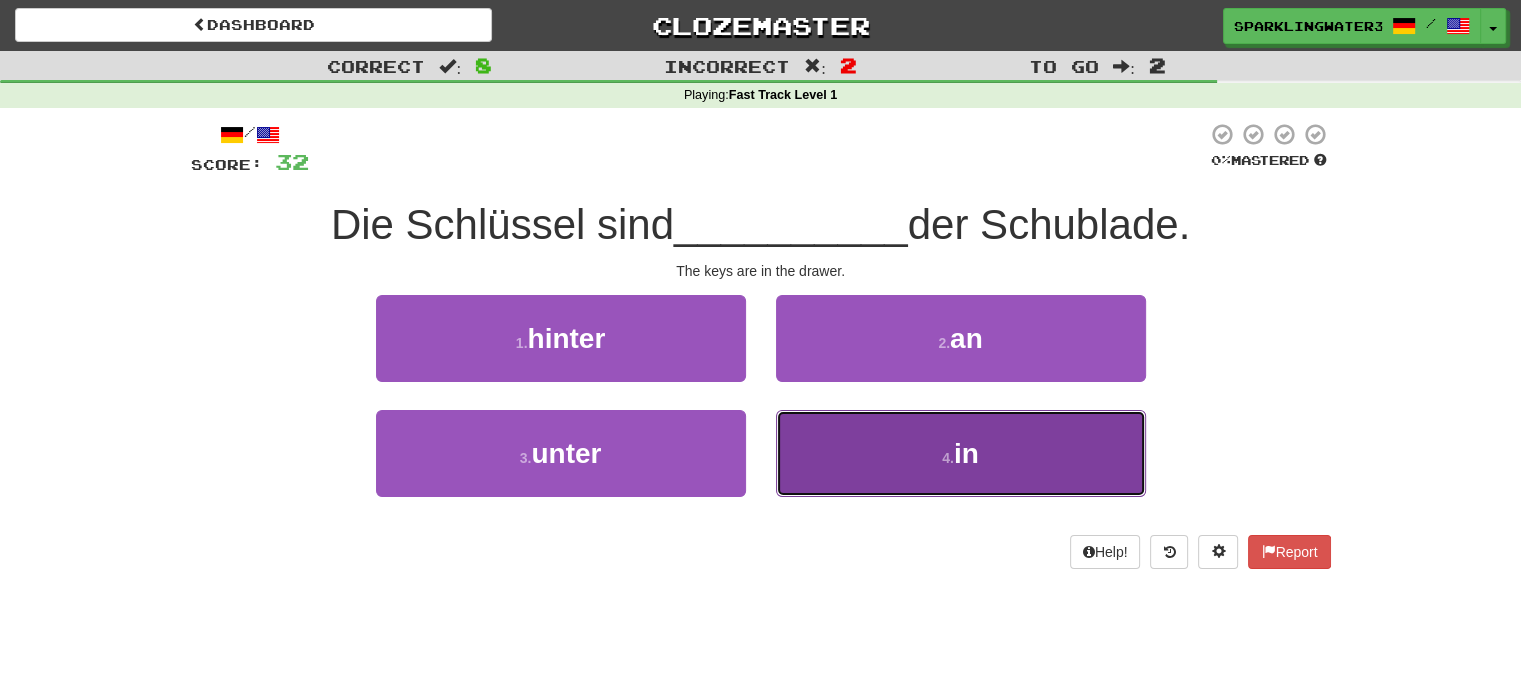 click on "in" at bounding box center [966, 453] 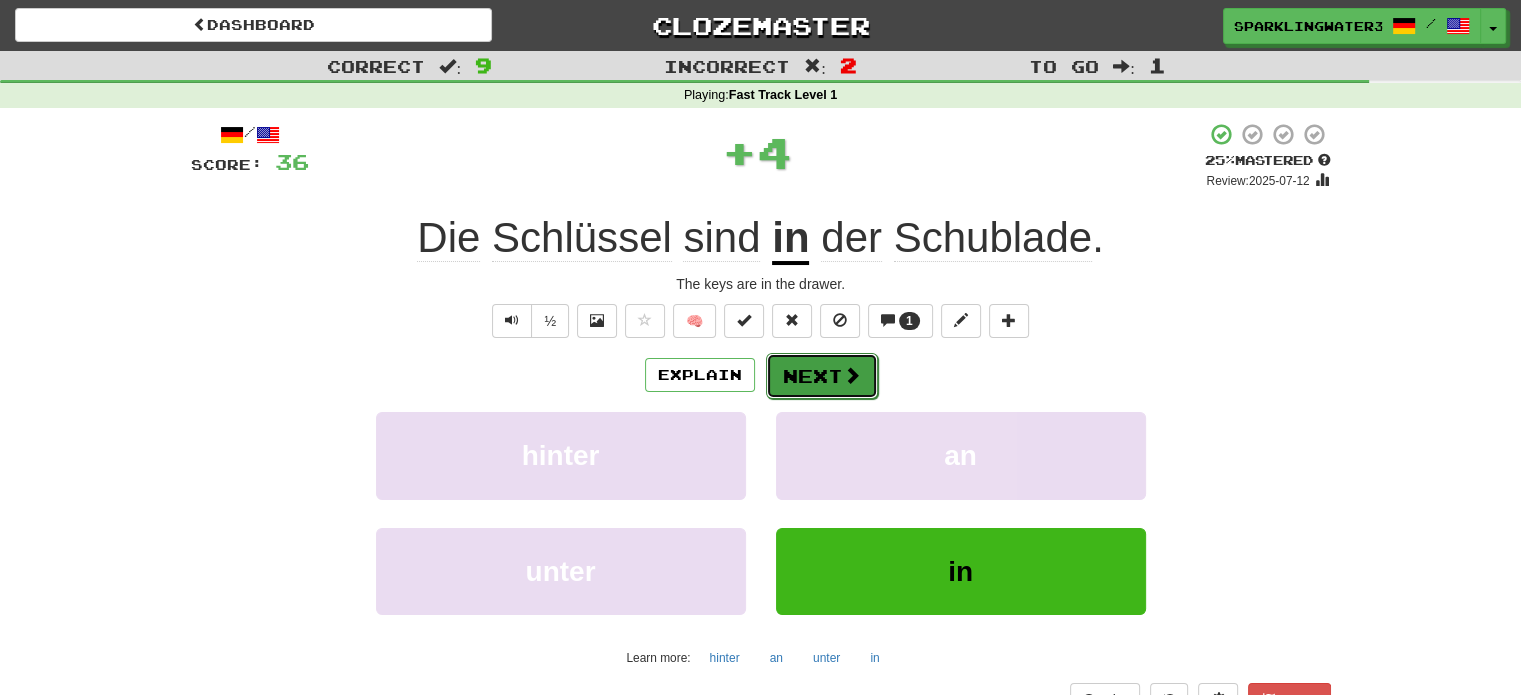 click on "Next" at bounding box center (822, 376) 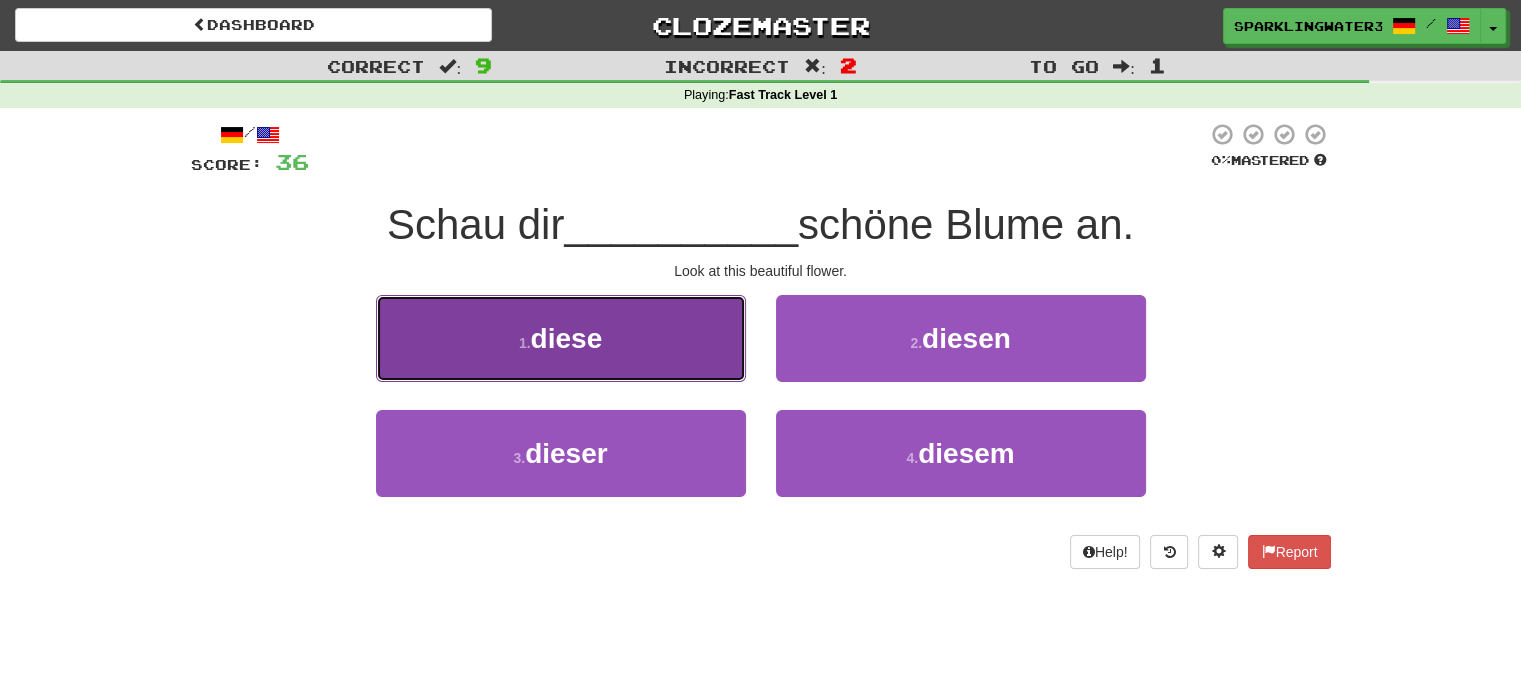 click on "1 .  diese" at bounding box center (561, 338) 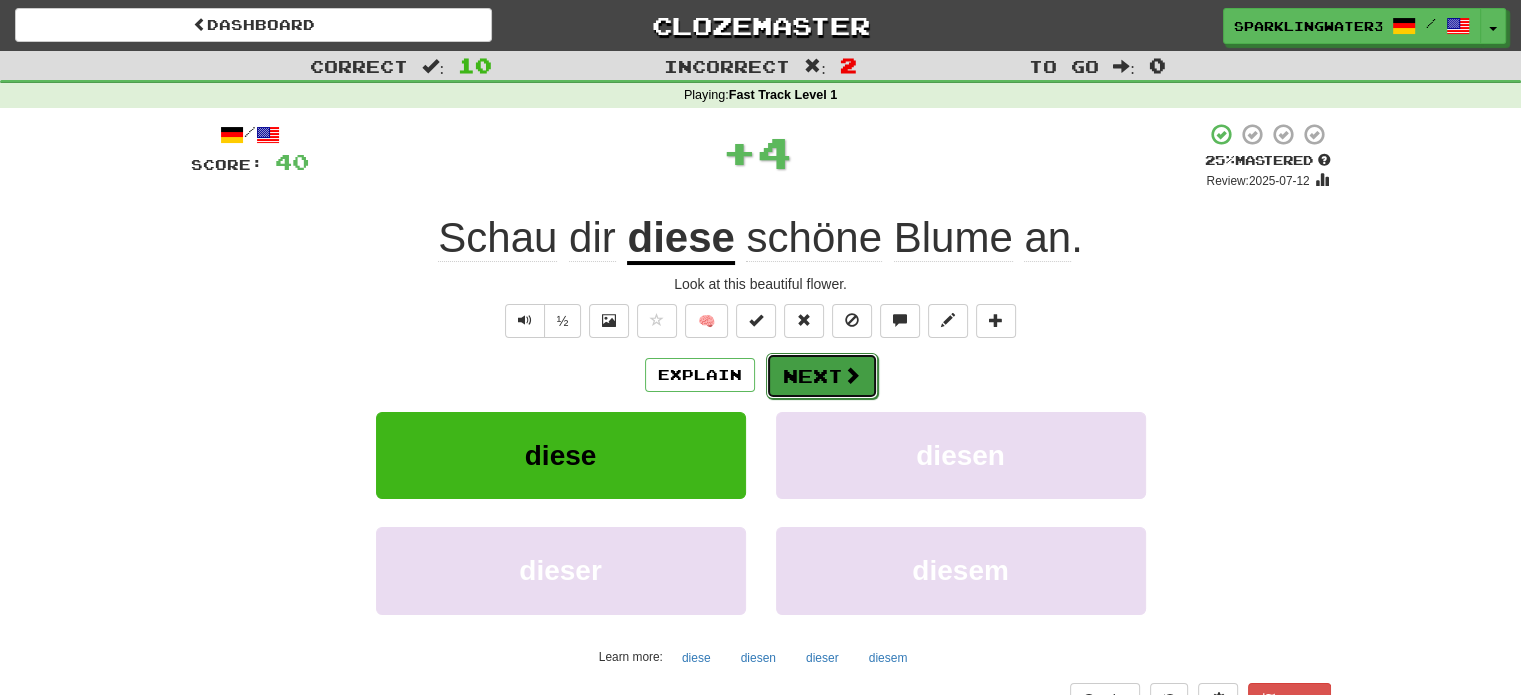 click on "Next" at bounding box center [822, 376] 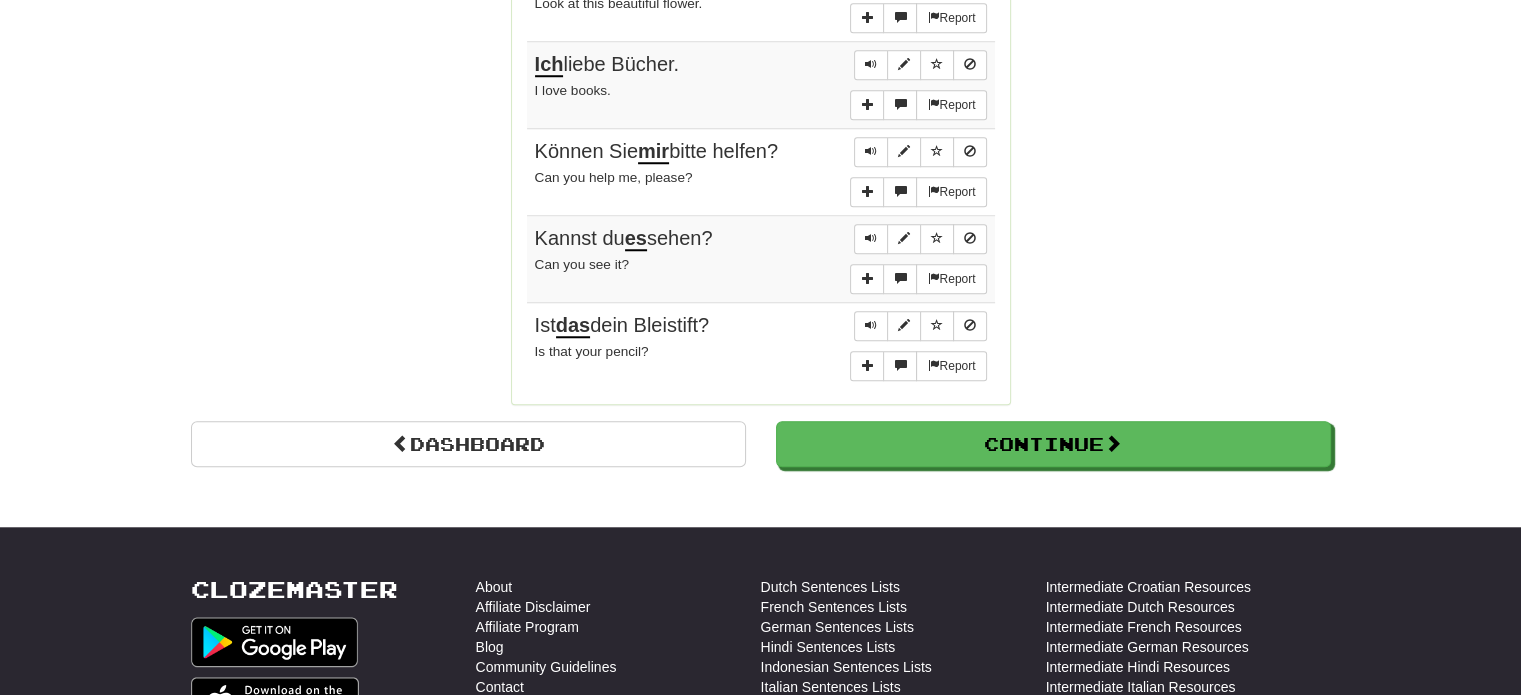 scroll, scrollTop: 1700, scrollLeft: 0, axis: vertical 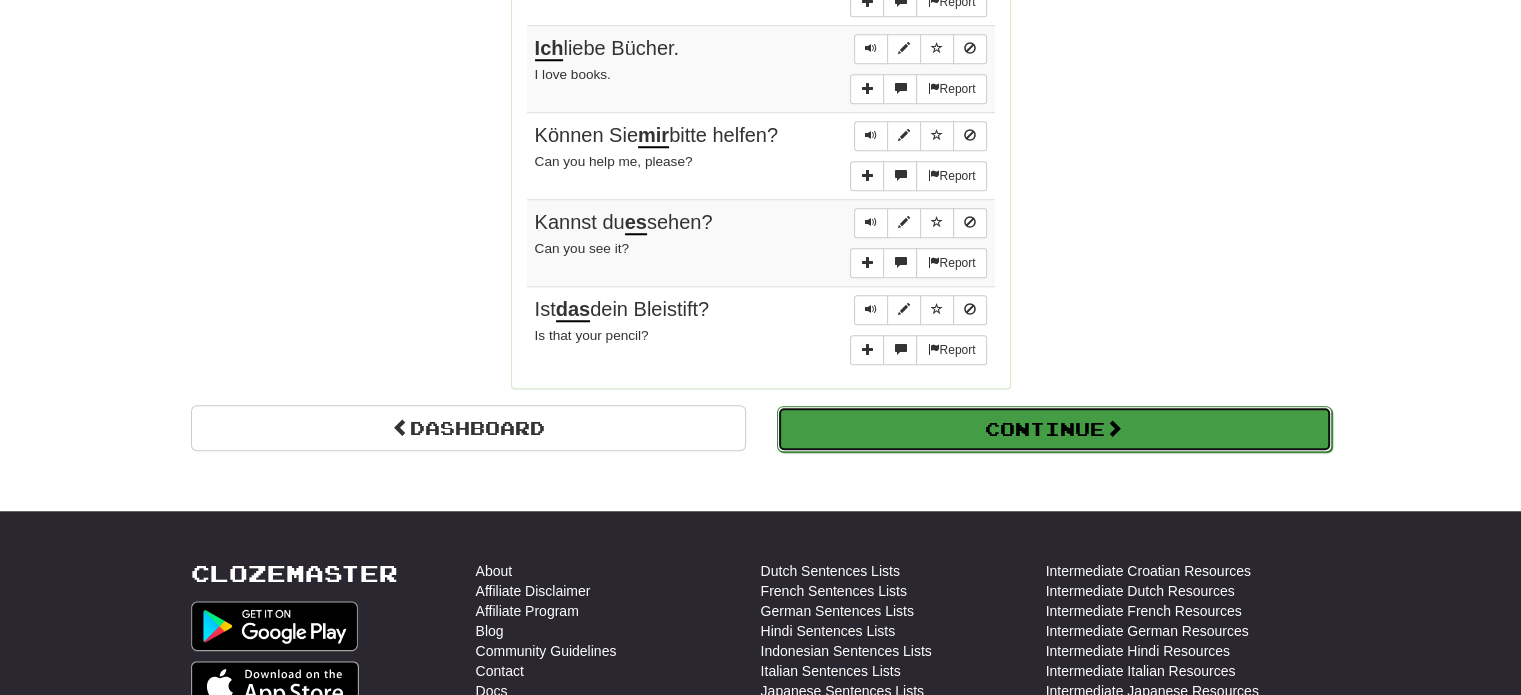 click on "Continue" at bounding box center [1054, 429] 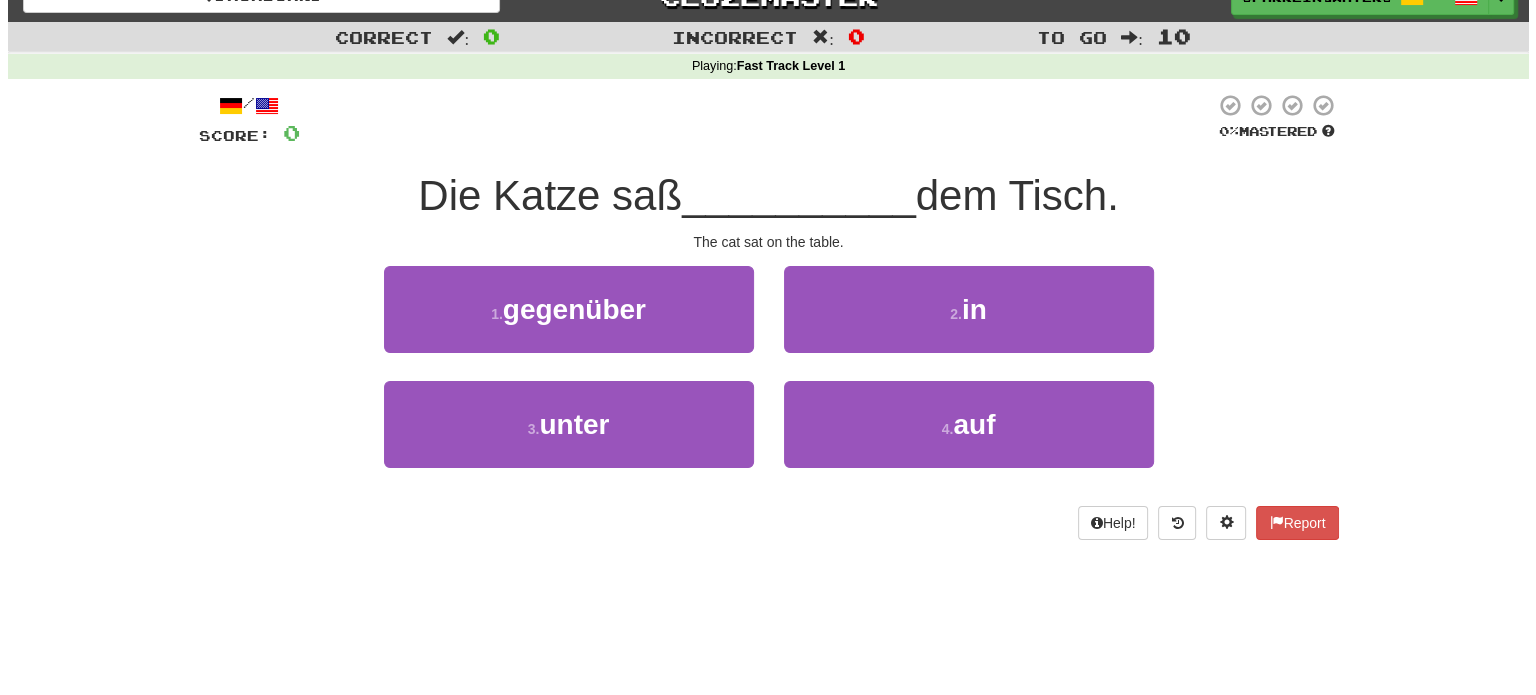 scroll, scrollTop: 0, scrollLeft: 0, axis: both 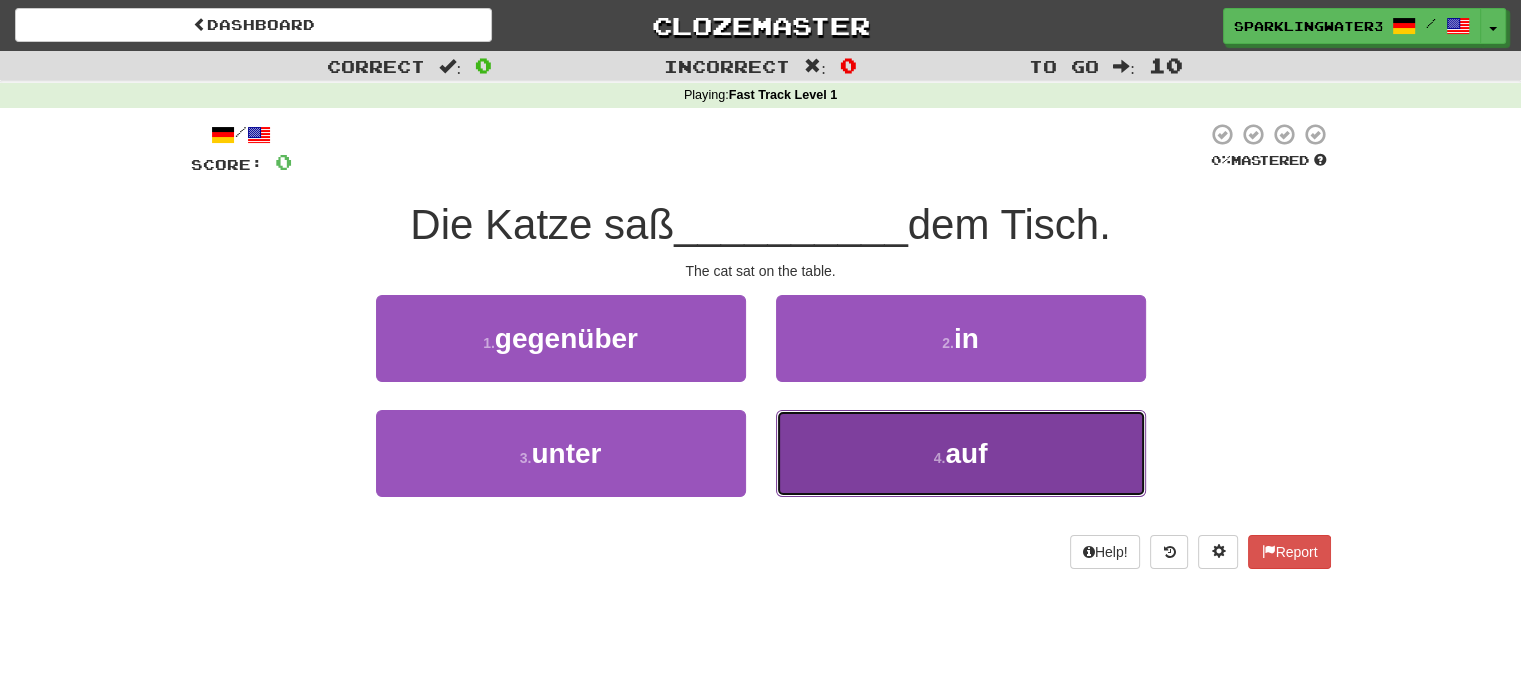 click on "auf" at bounding box center (966, 453) 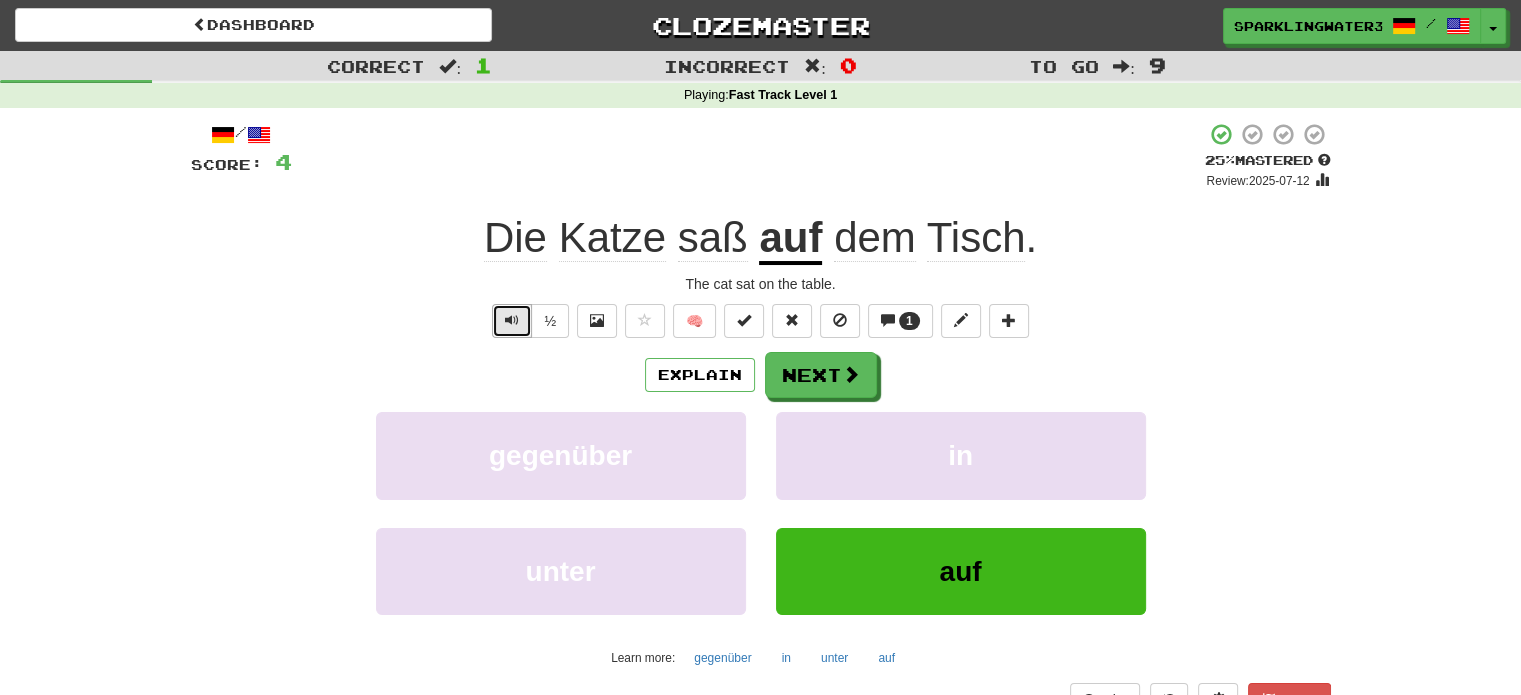 click at bounding box center [512, 320] 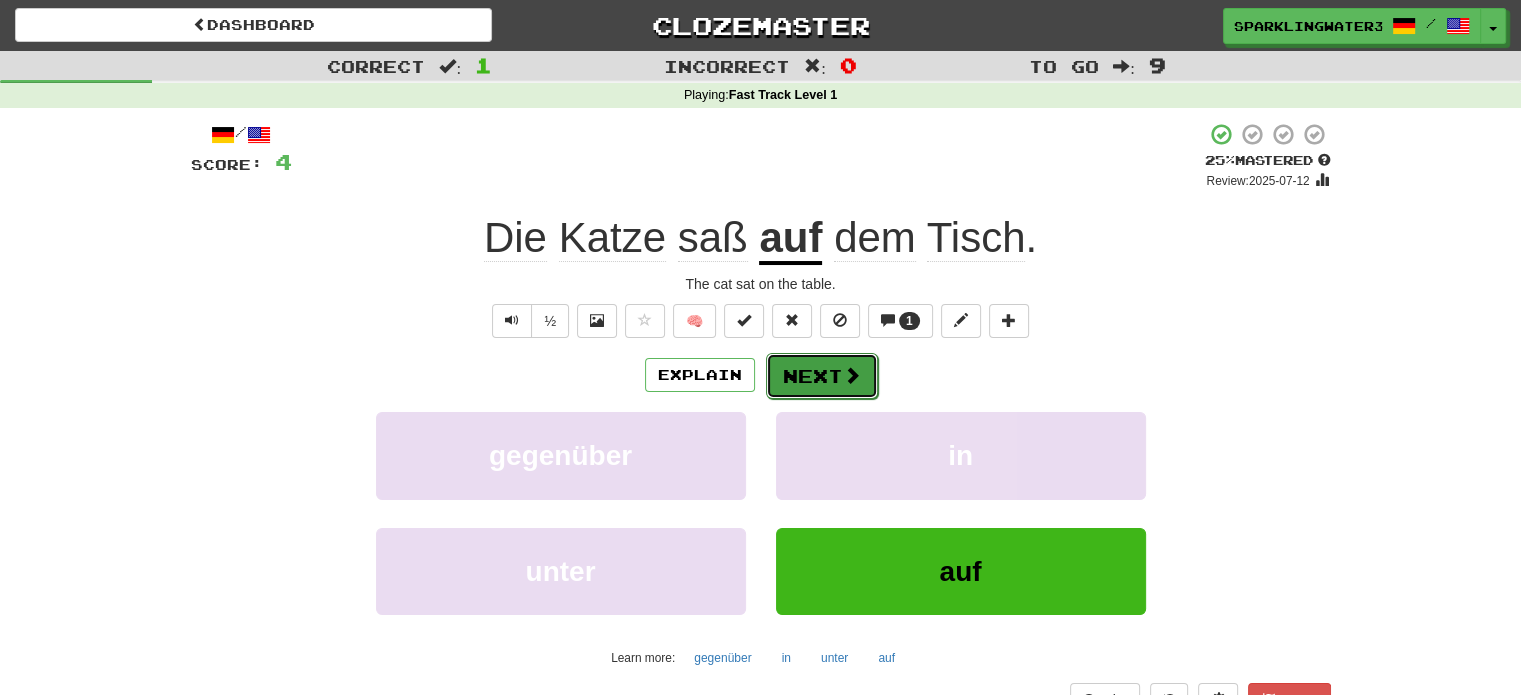 click on "Next" at bounding box center (822, 376) 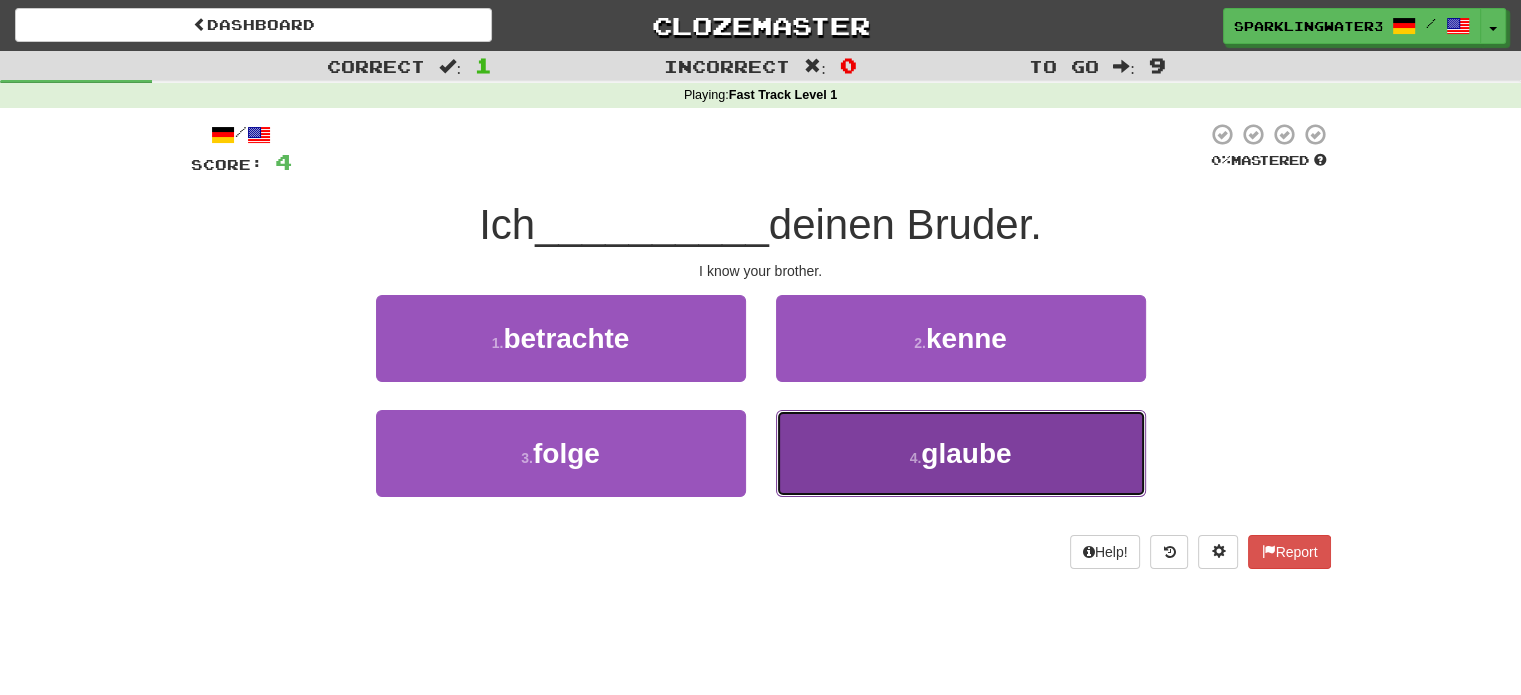 click on "4 .  glaube" at bounding box center (961, 453) 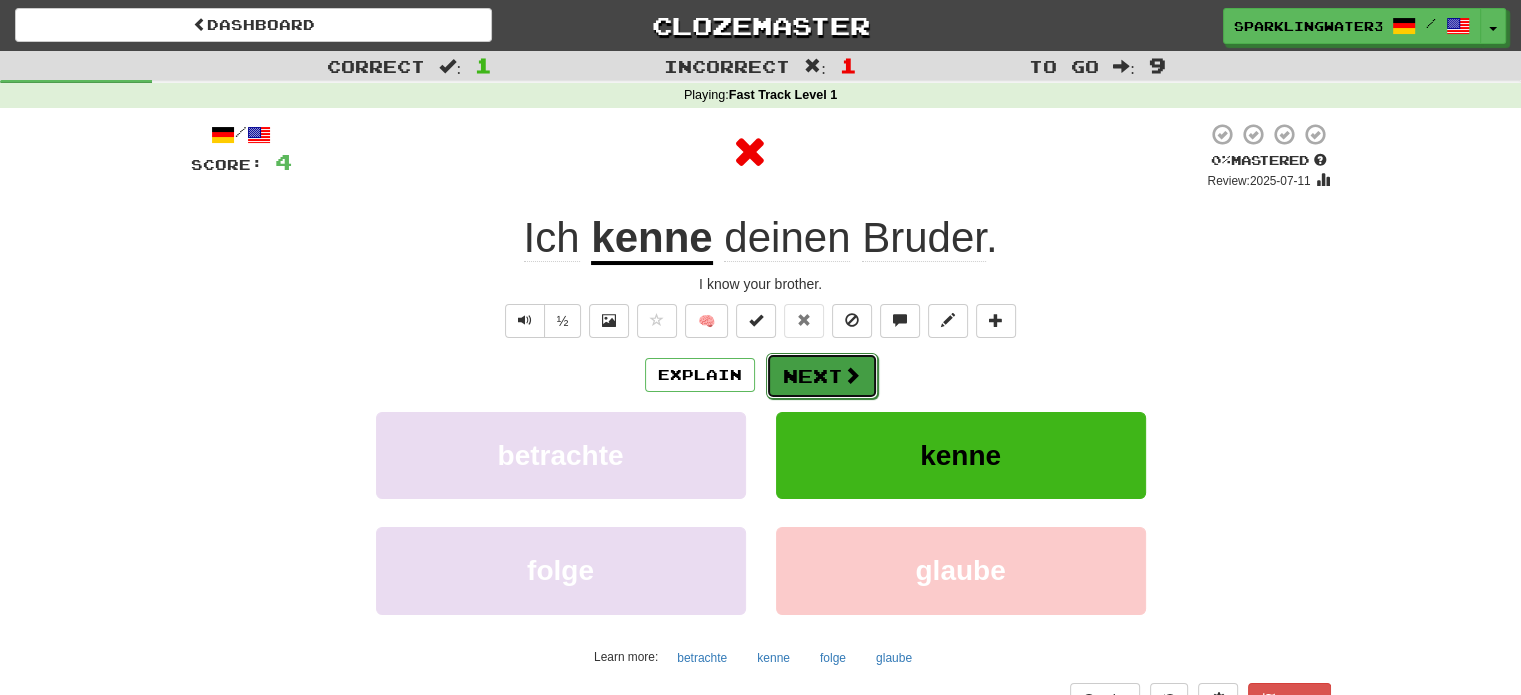 click on "Next" at bounding box center [822, 376] 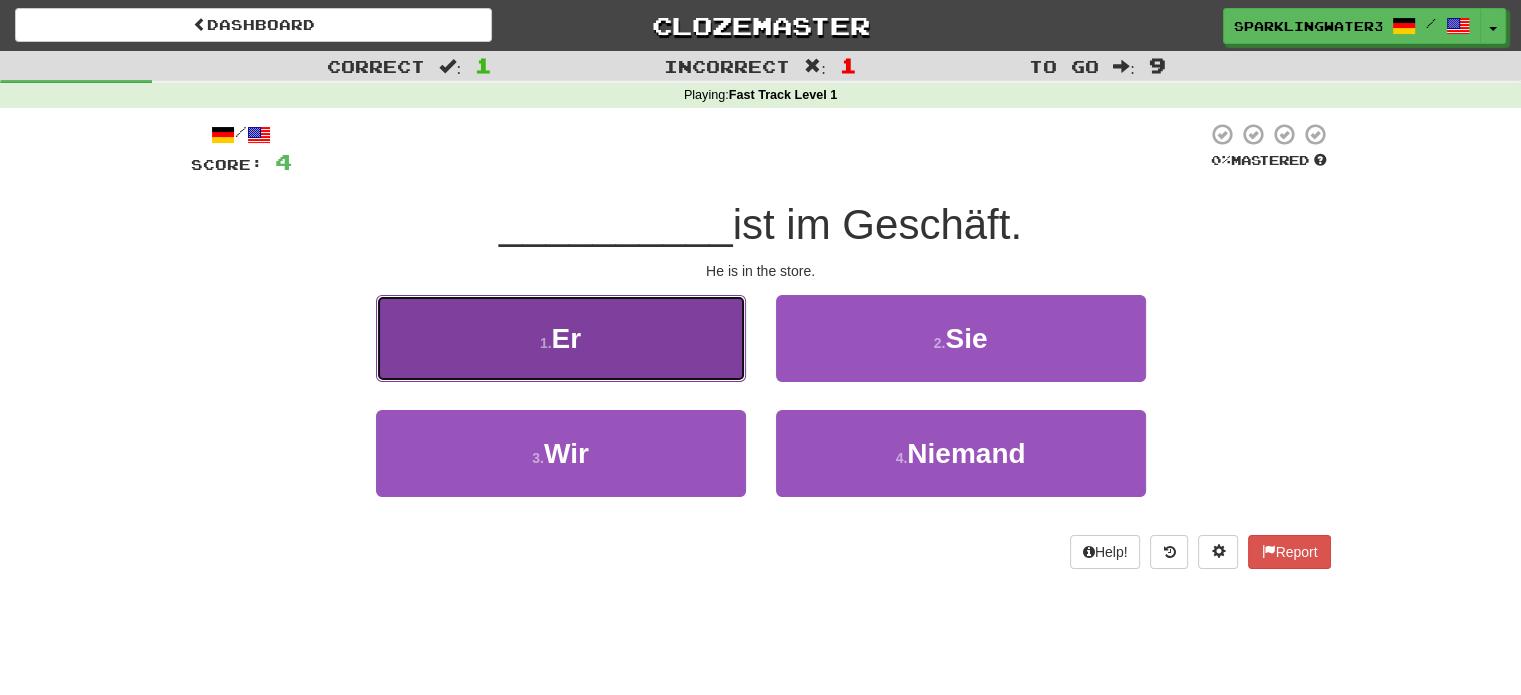 click on "1 .  Er" at bounding box center [561, 338] 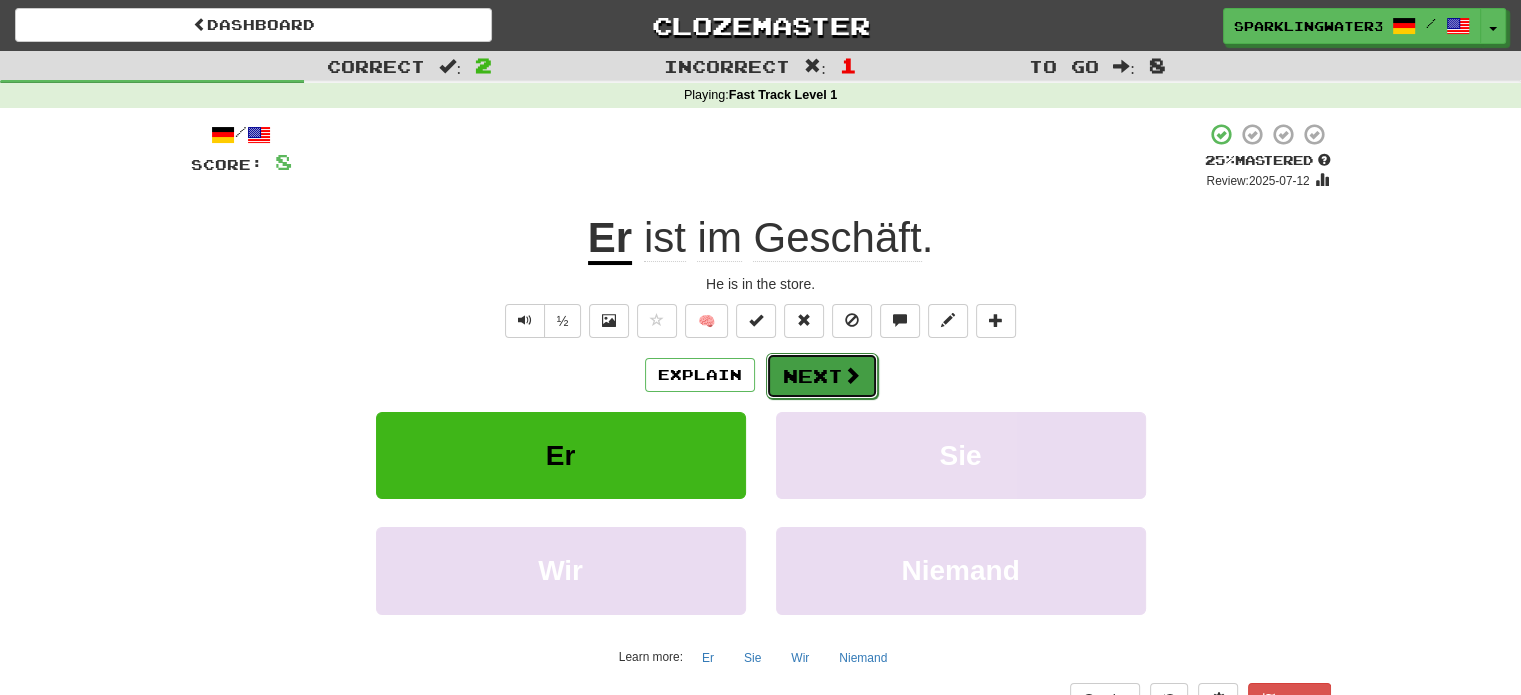click on "Next" at bounding box center (822, 376) 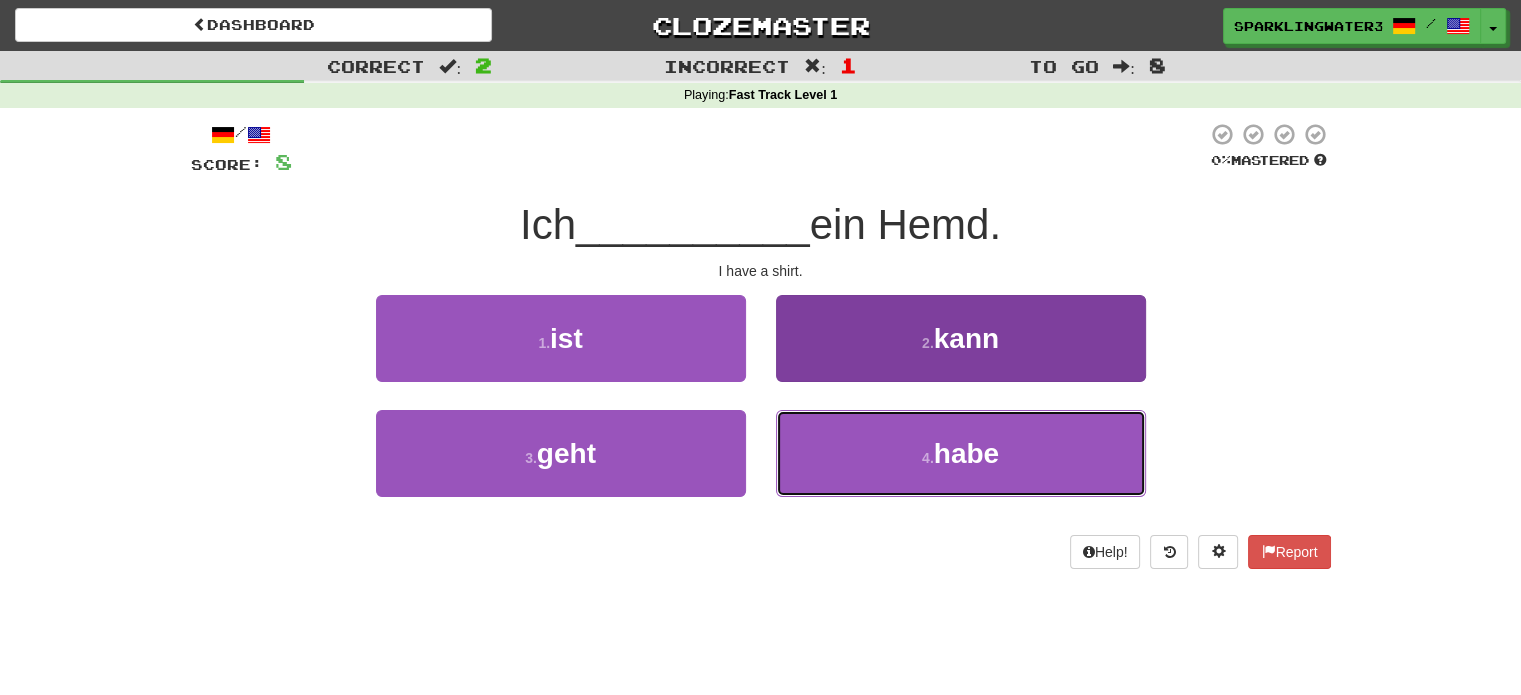 click on "habe" at bounding box center [966, 453] 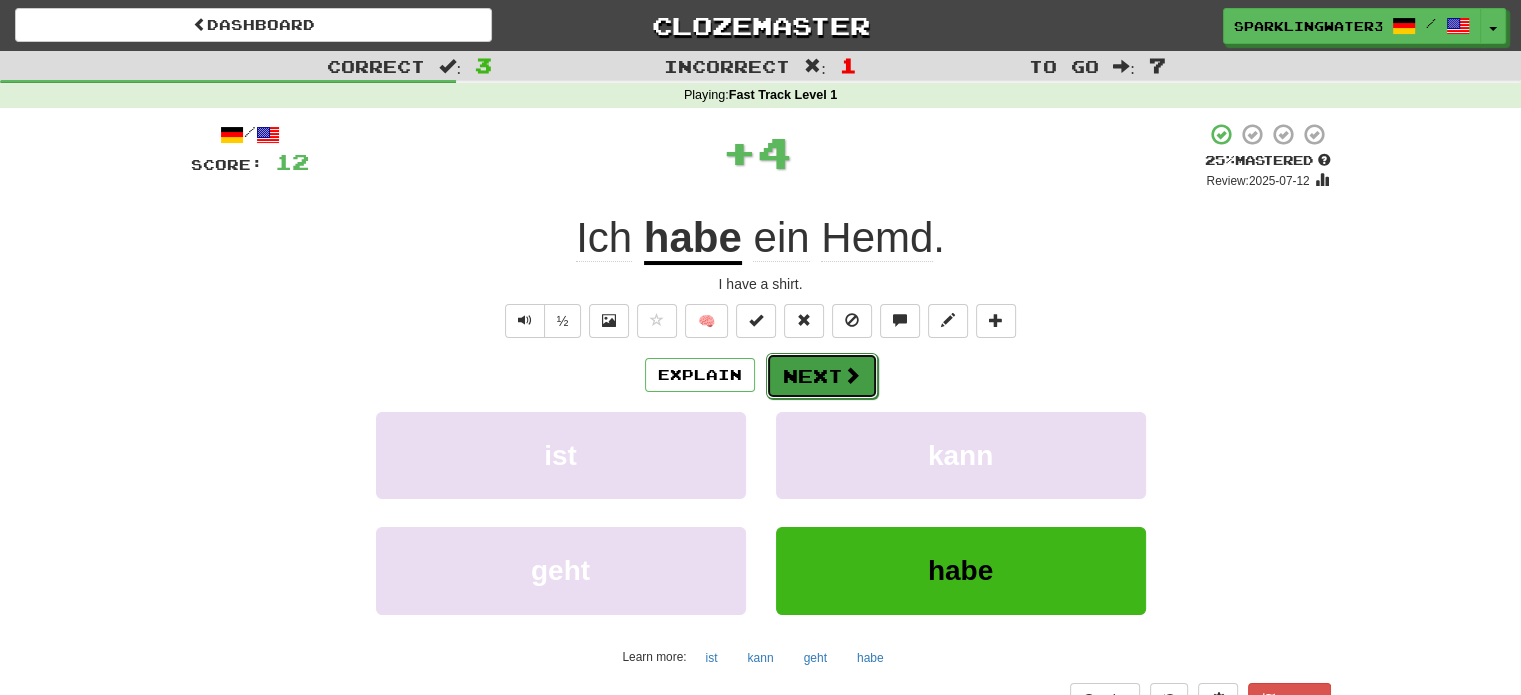 click on "Next" at bounding box center [822, 376] 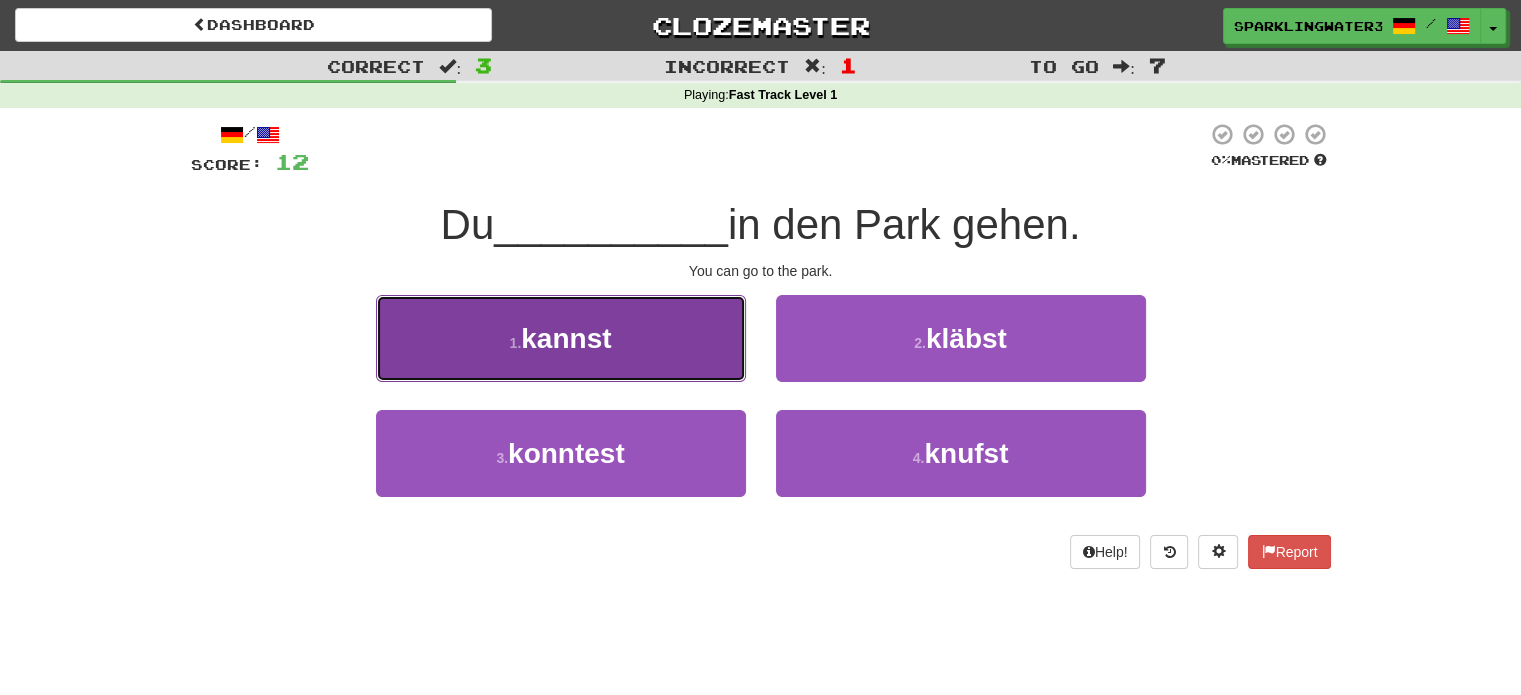 click on "1 .  kannst" at bounding box center [561, 338] 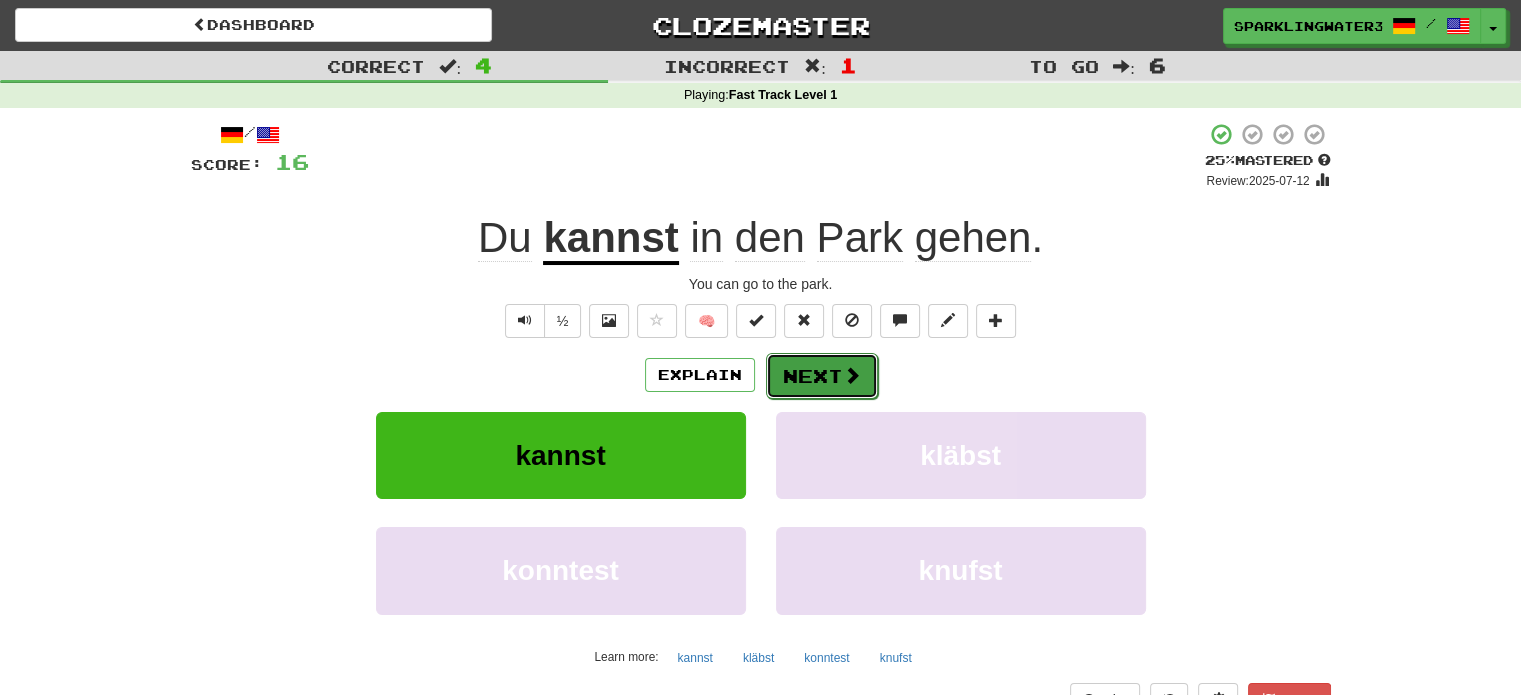 click at bounding box center (852, 375) 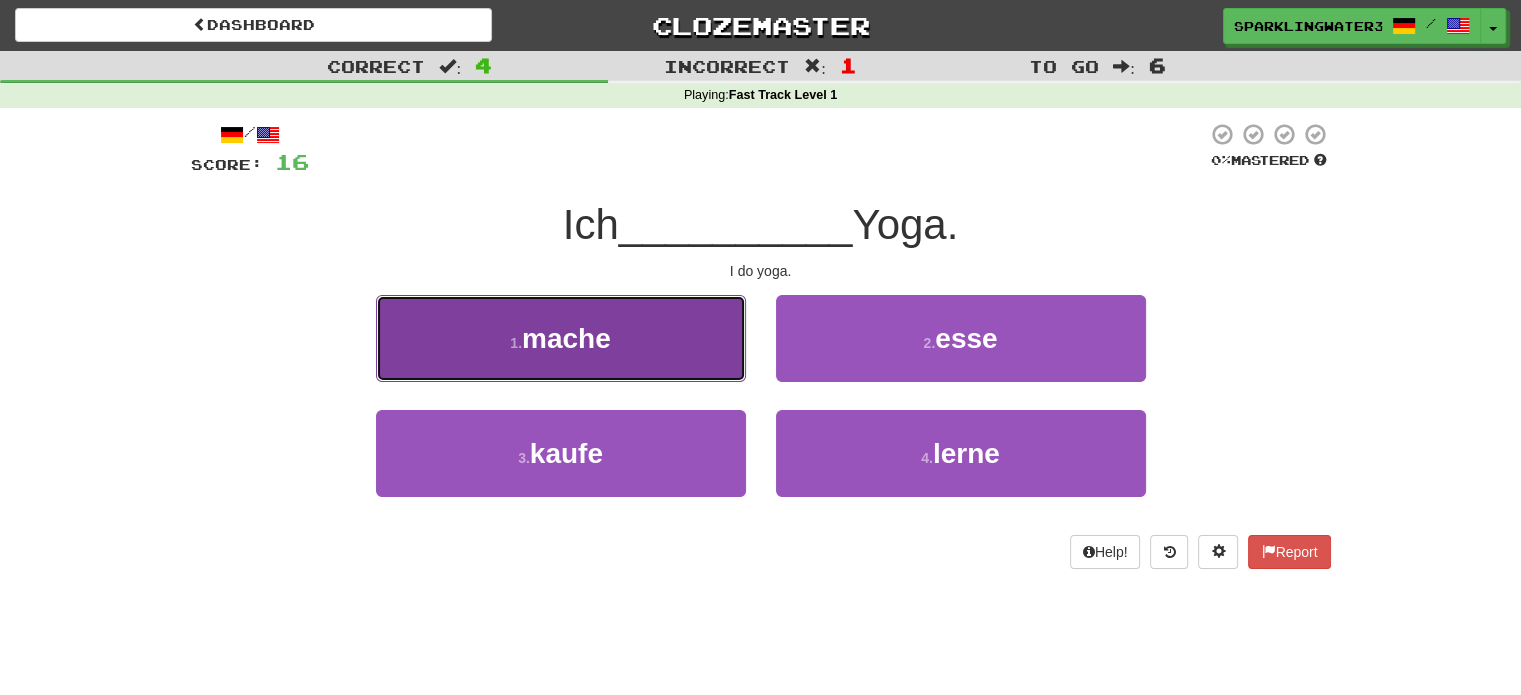 click on "1 .  mache" at bounding box center (561, 338) 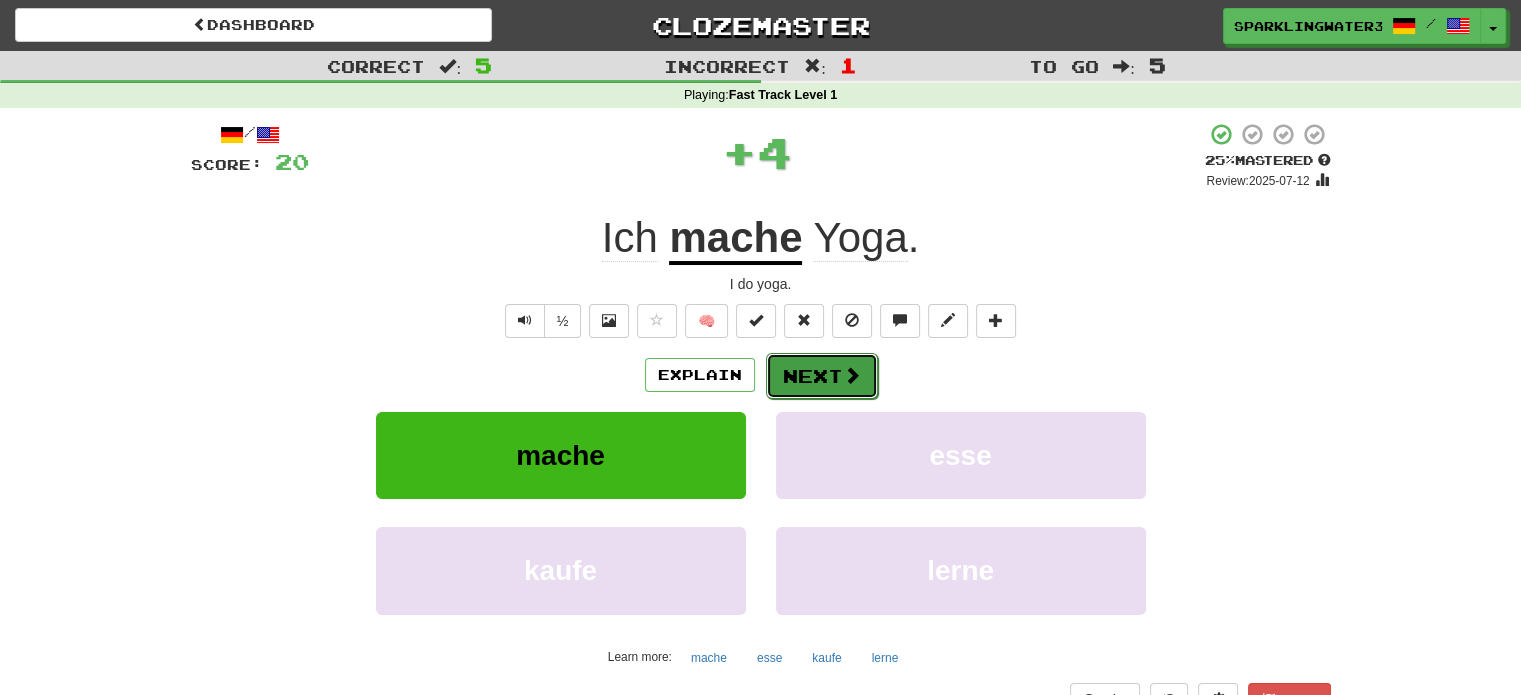 click on "Next" at bounding box center (822, 376) 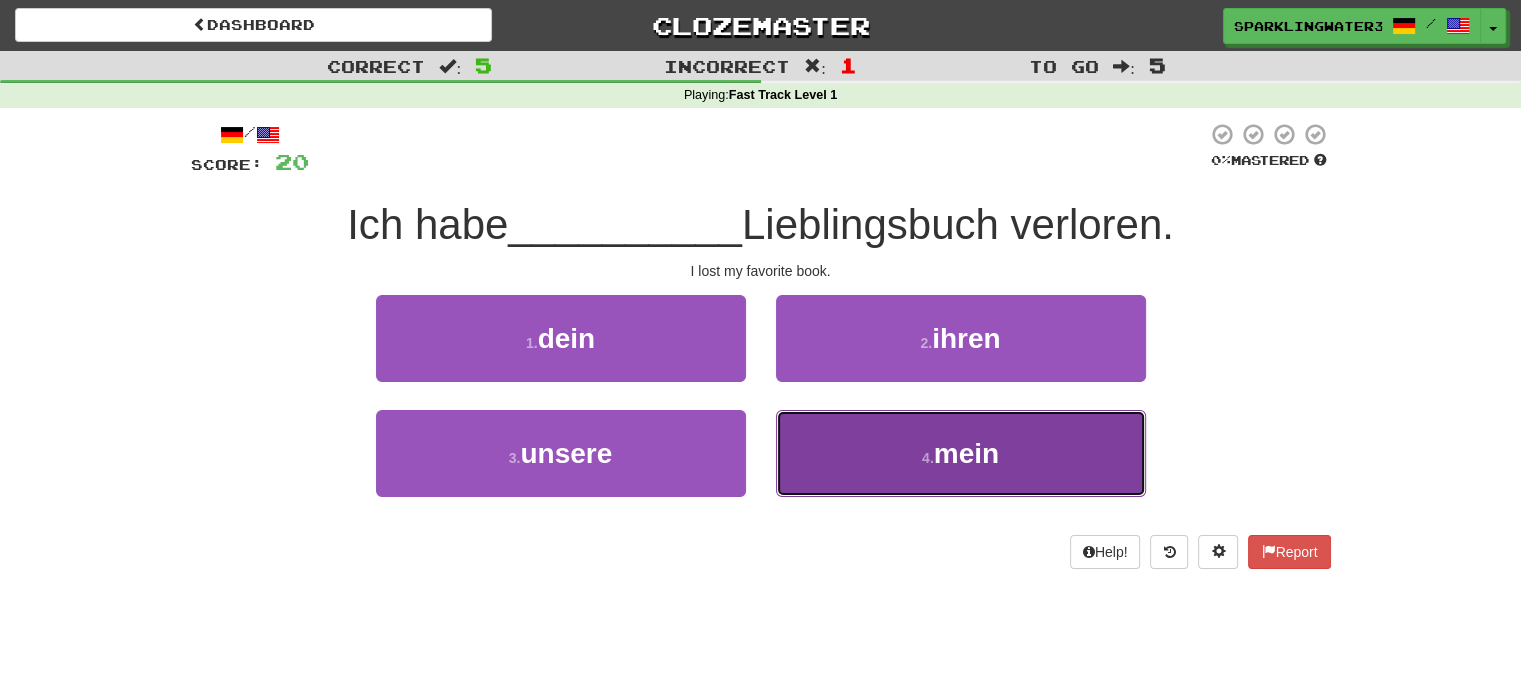 click on "mein" at bounding box center (966, 453) 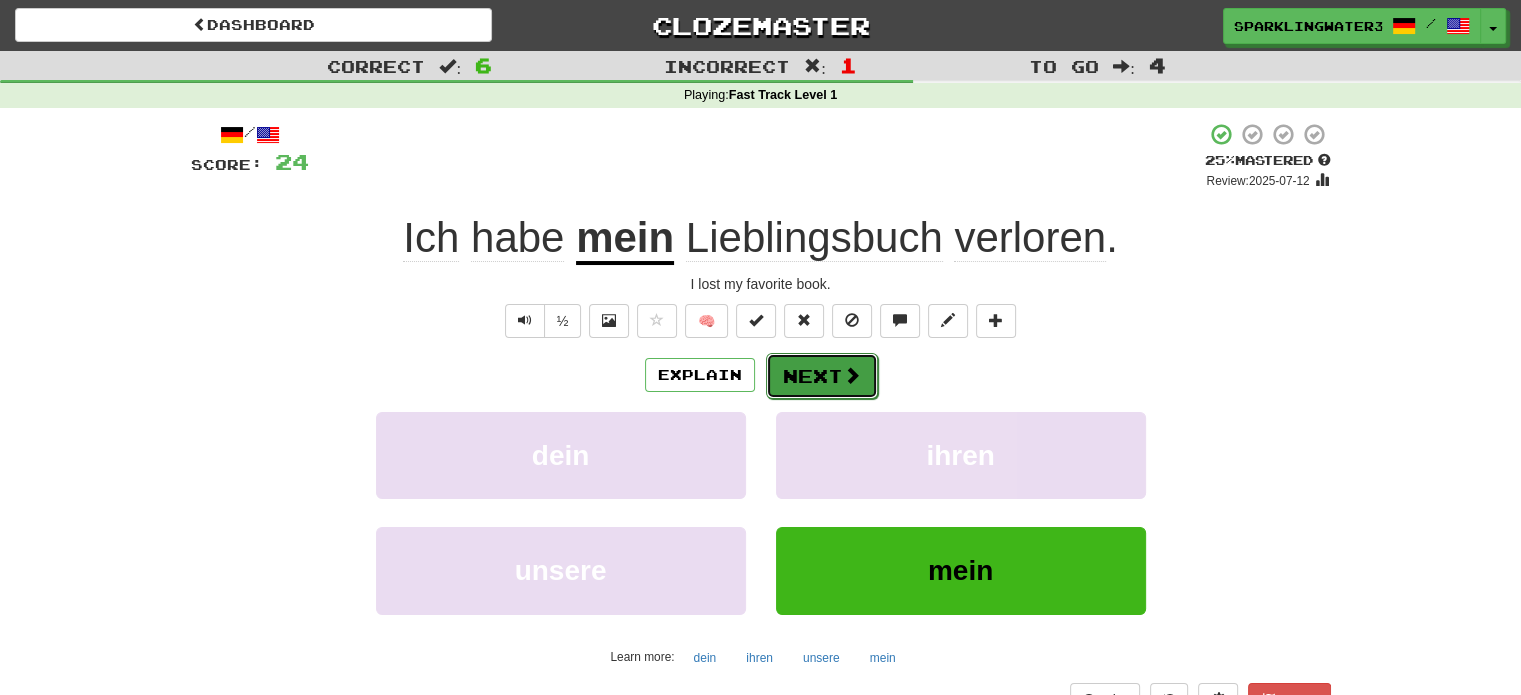 click on "Next" at bounding box center (822, 376) 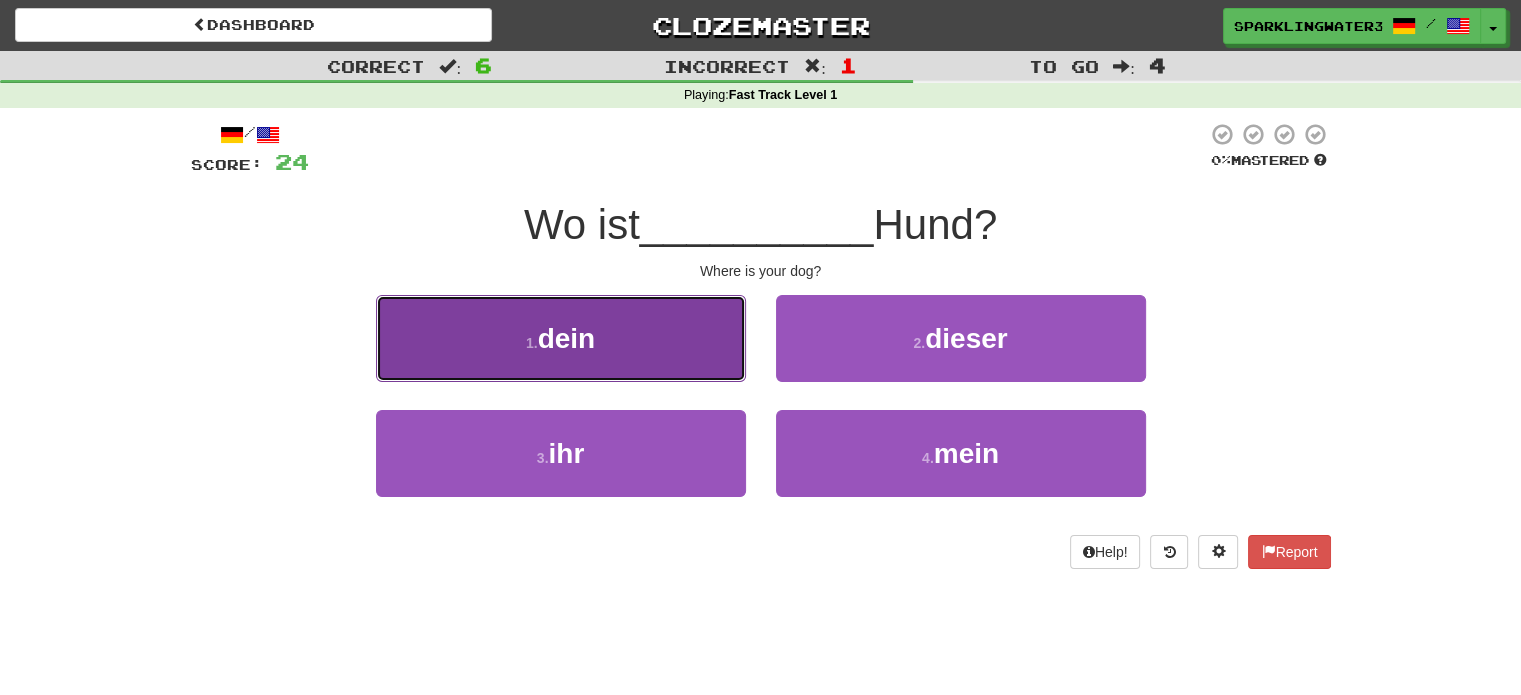 click on "1 .  dein" at bounding box center (561, 338) 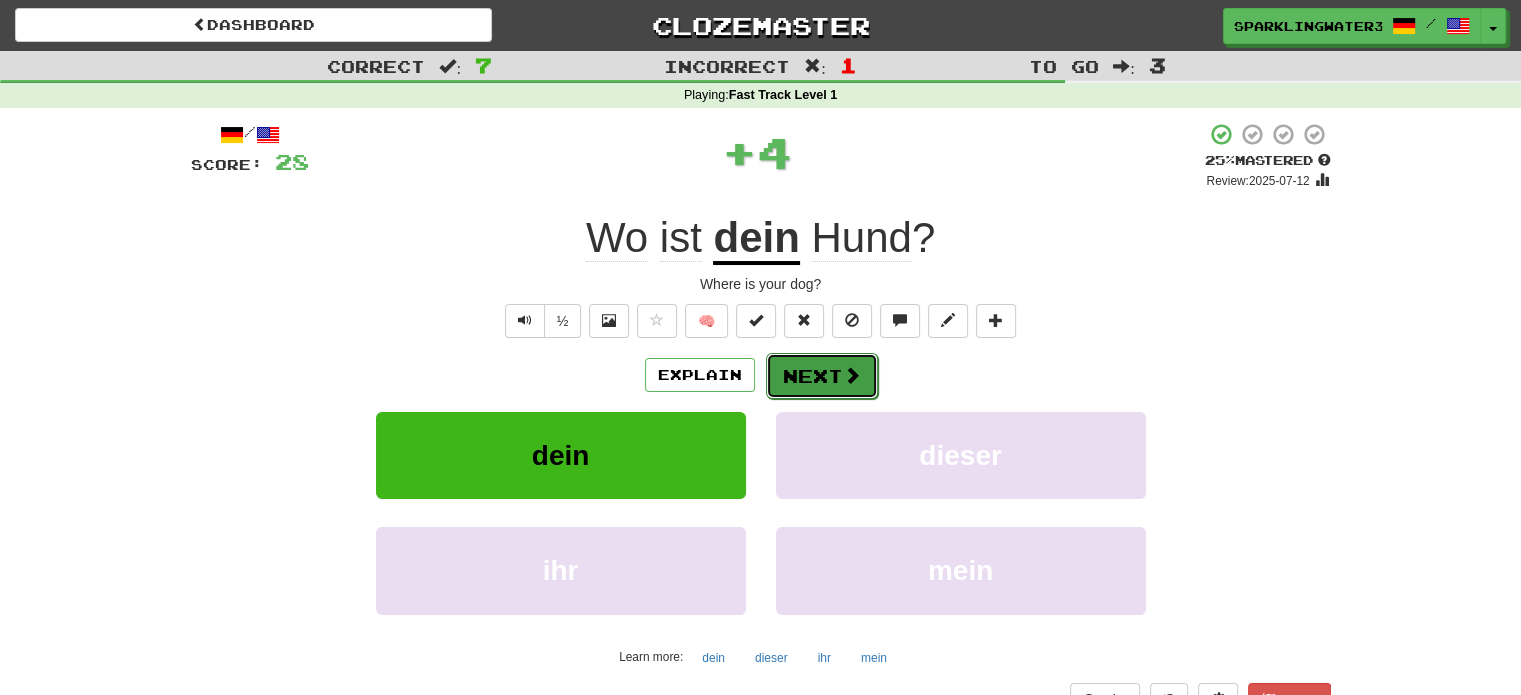 click on "Next" at bounding box center (822, 376) 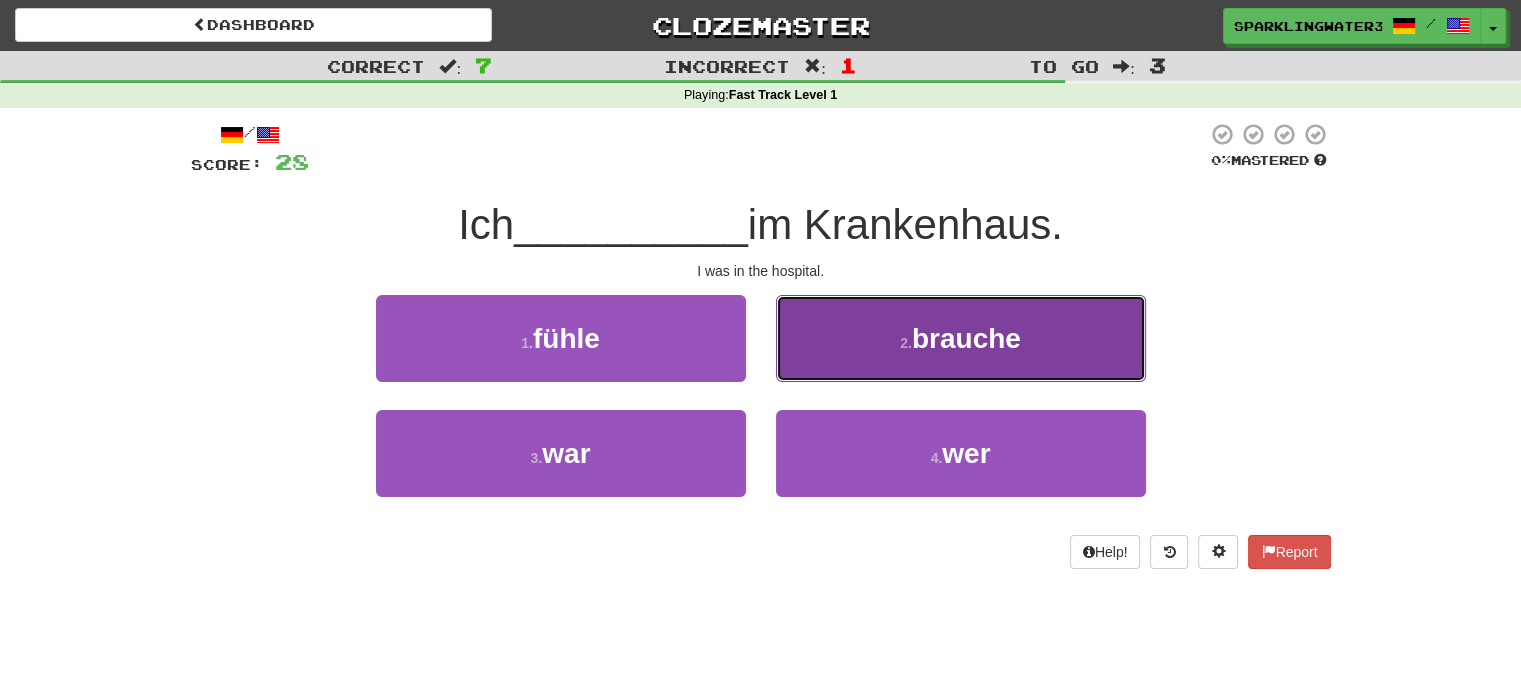 click on "brauche" at bounding box center (966, 338) 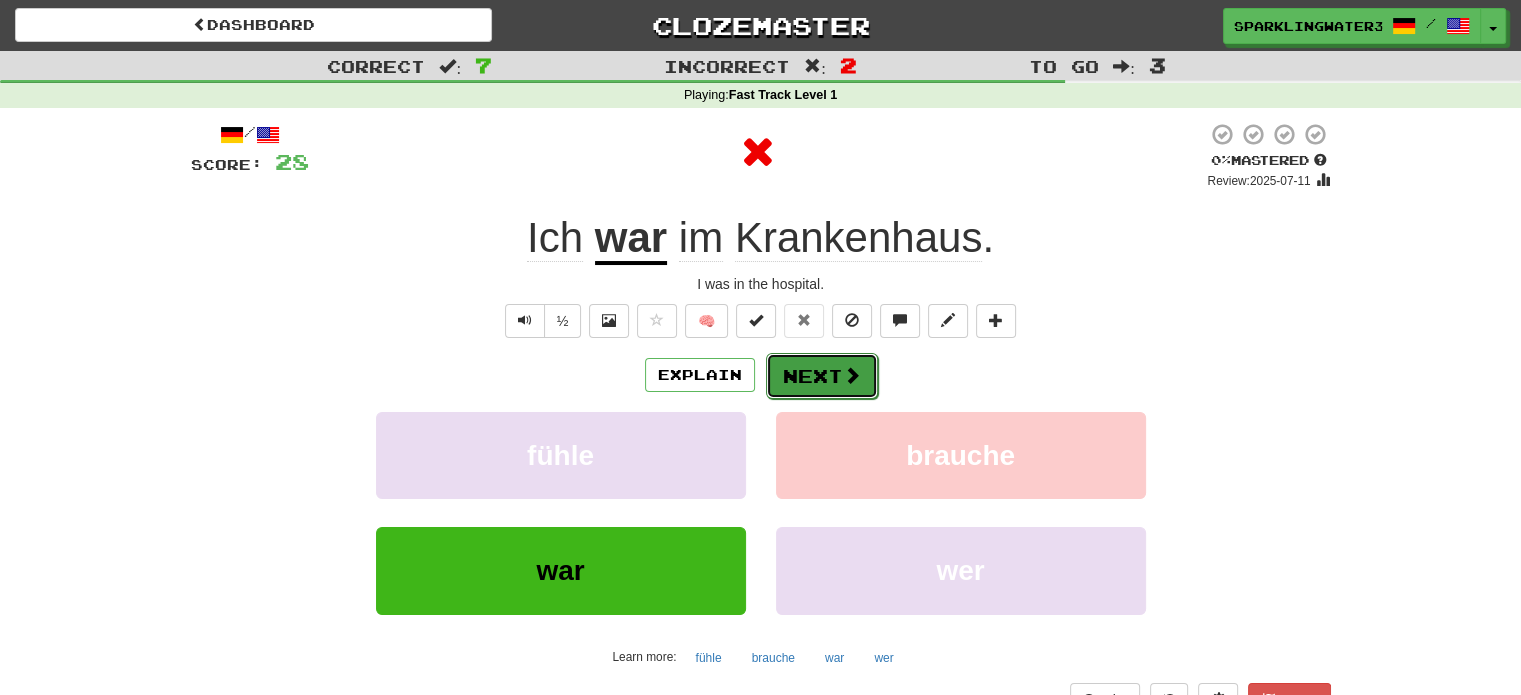 click on "Next" at bounding box center [822, 376] 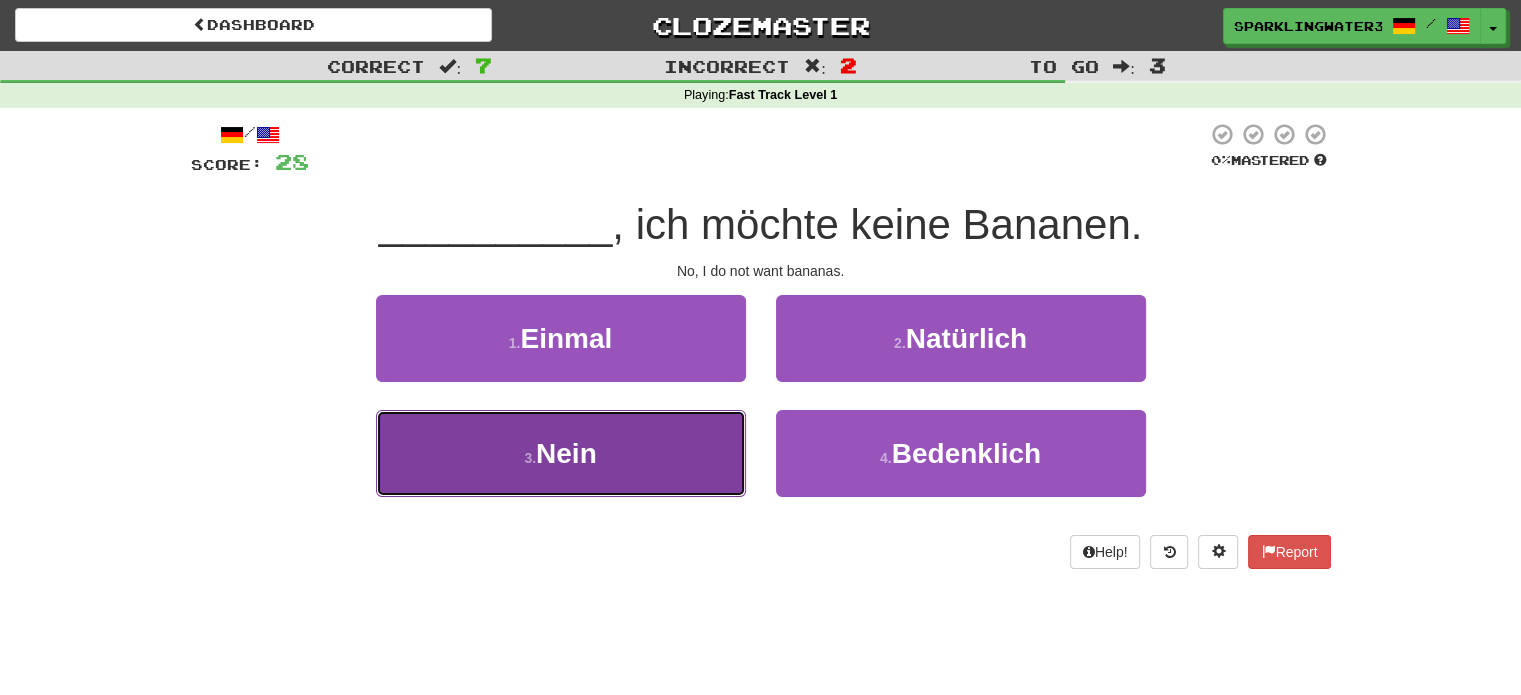 click on "3 .  Nein" at bounding box center (561, 453) 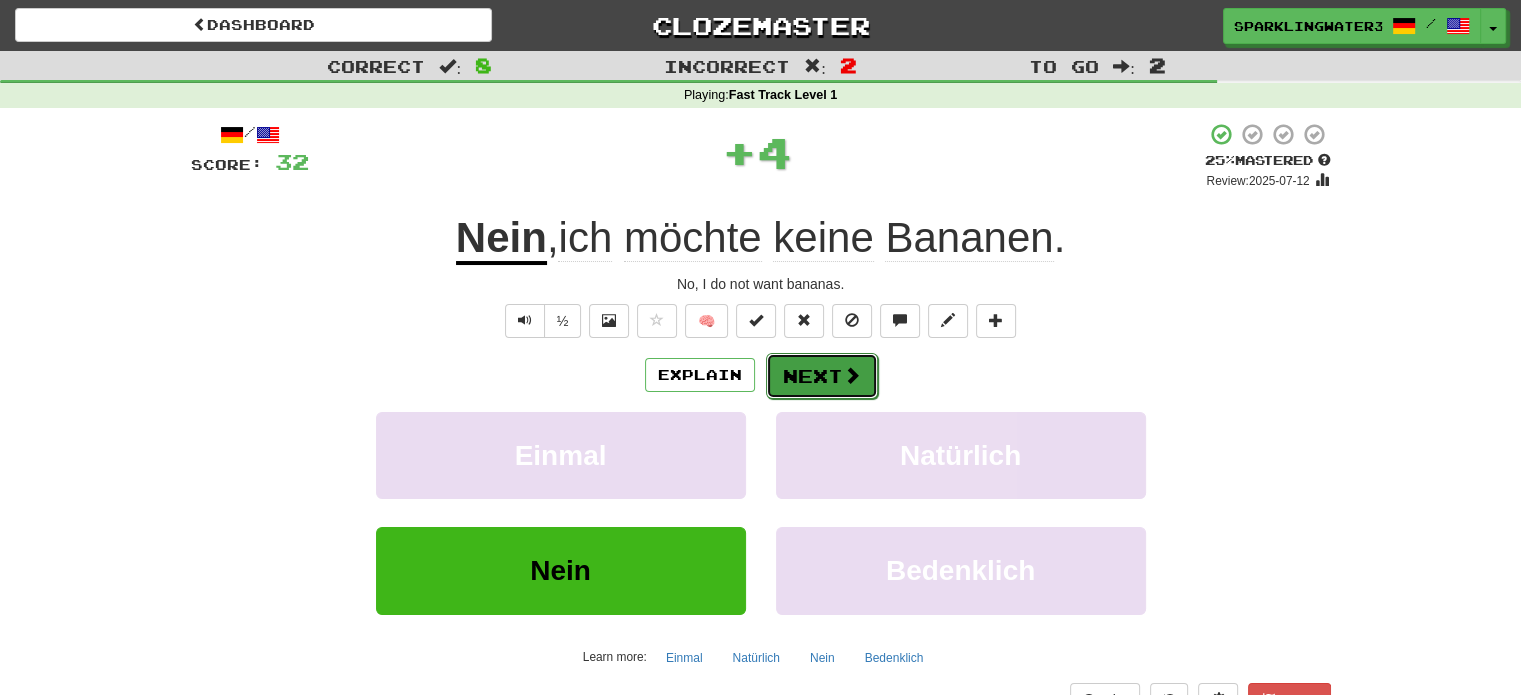 click on "Next" at bounding box center (822, 376) 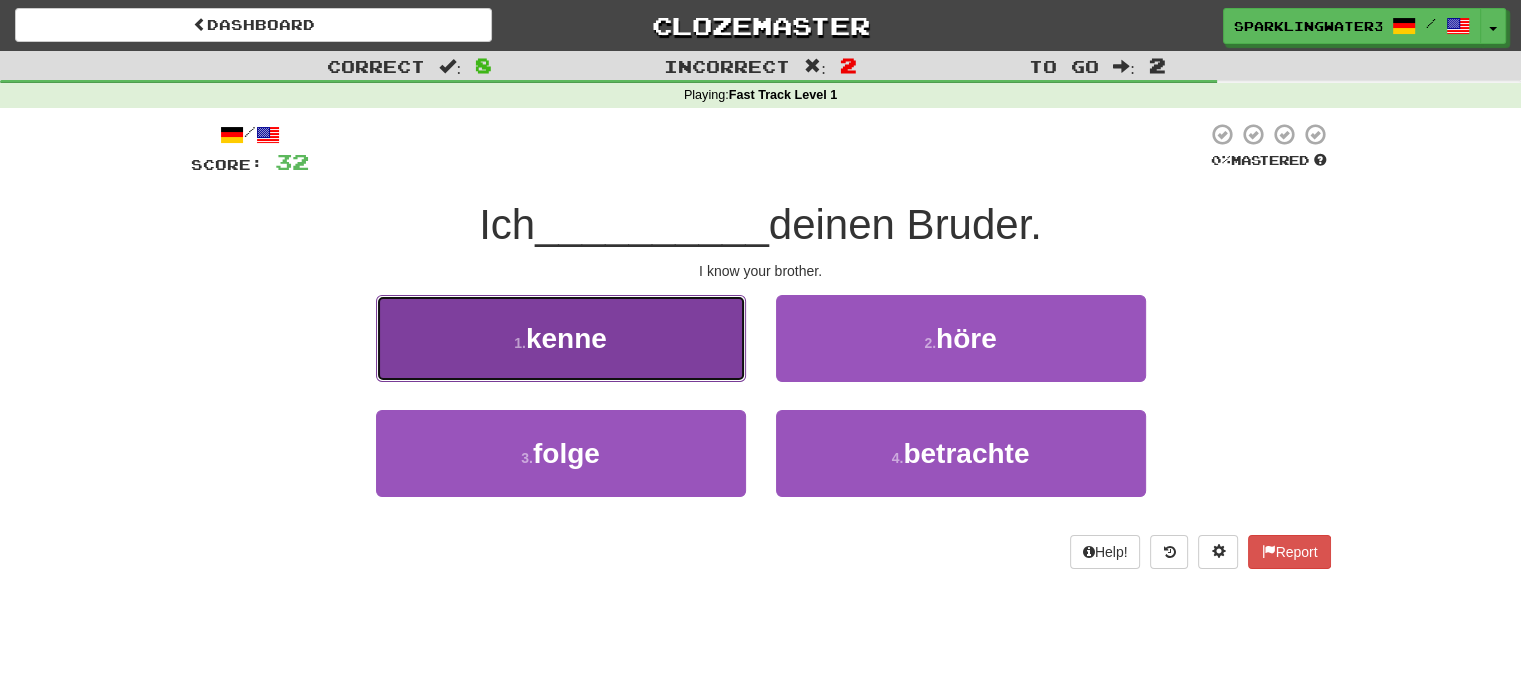 click on "1 .  kenne" at bounding box center (561, 338) 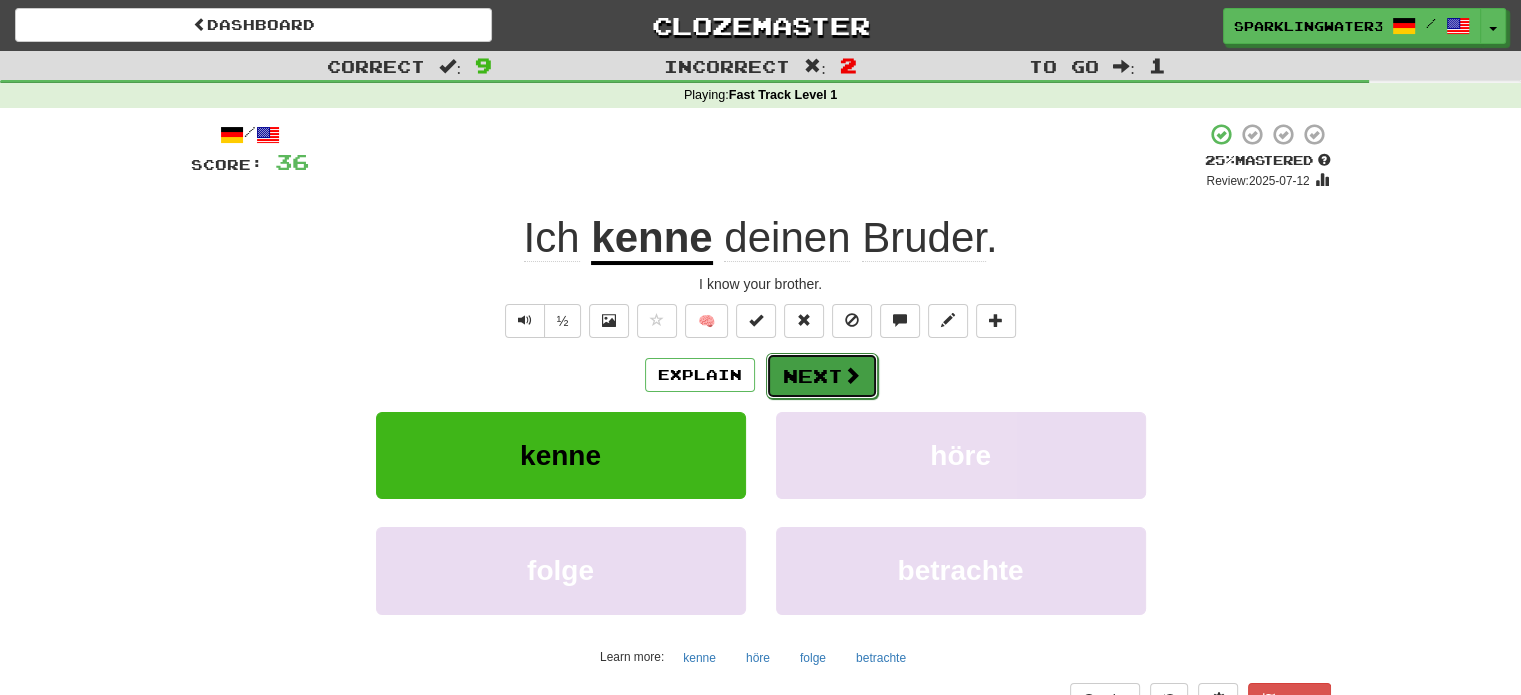 click at bounding box center [852, 375] 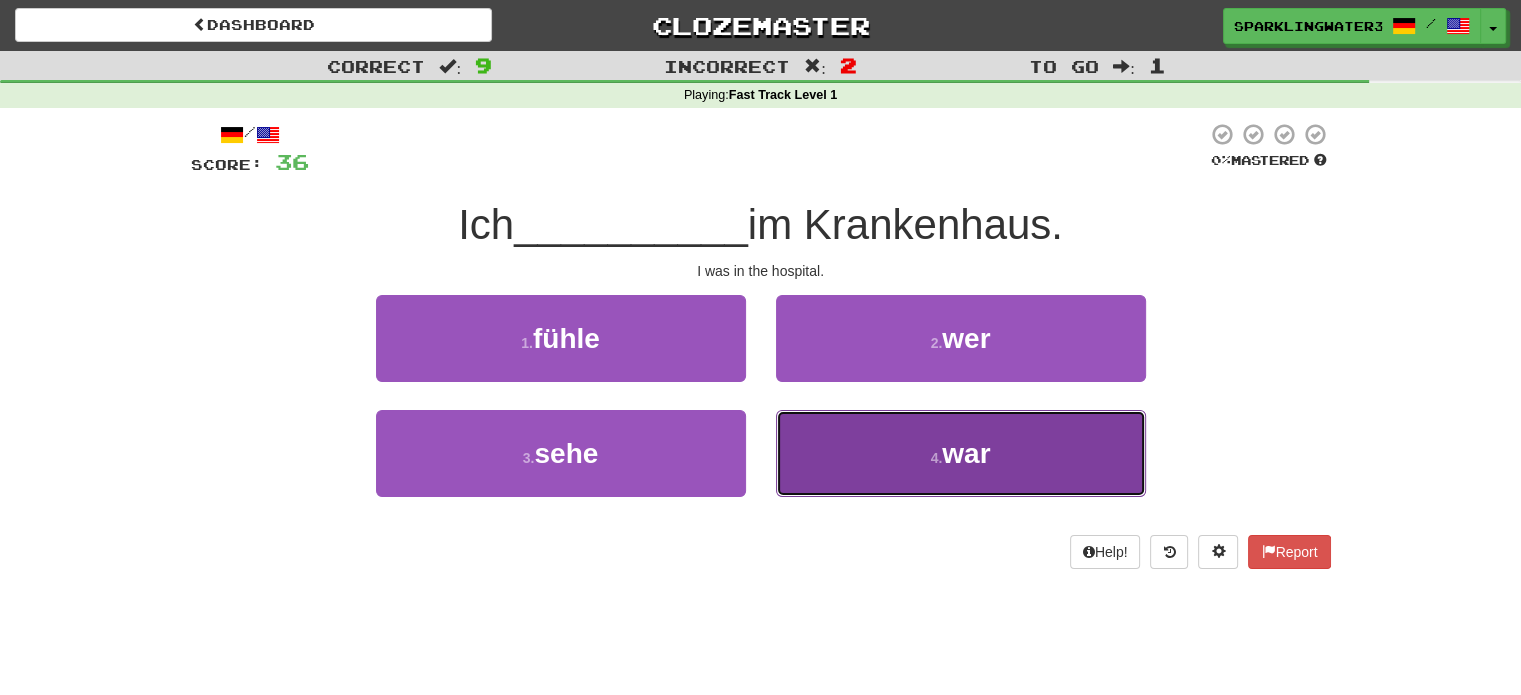 click on "4 .  war" at bounding box center [961, 453] 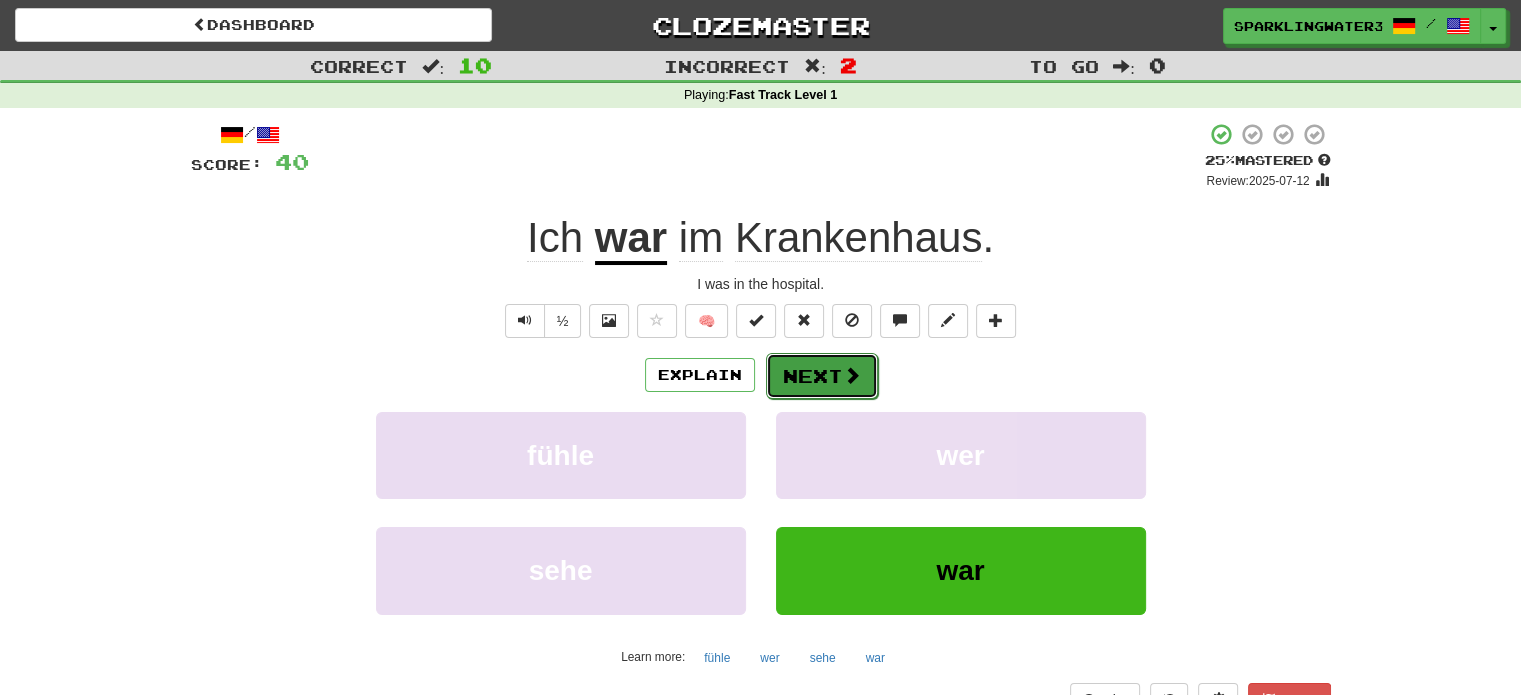 click on "Next" at bounding box center [822, 376] 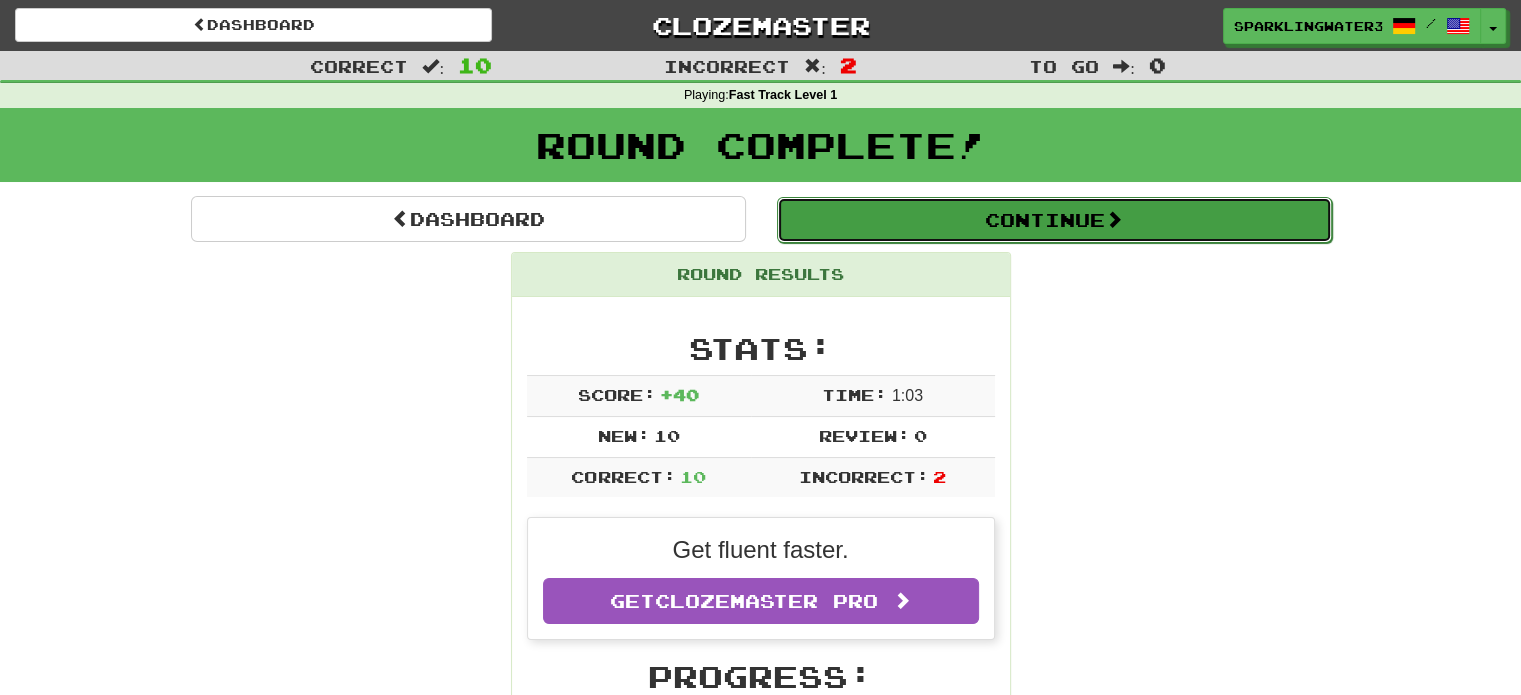 click on "Continue" at bounding box center (1054, 220) 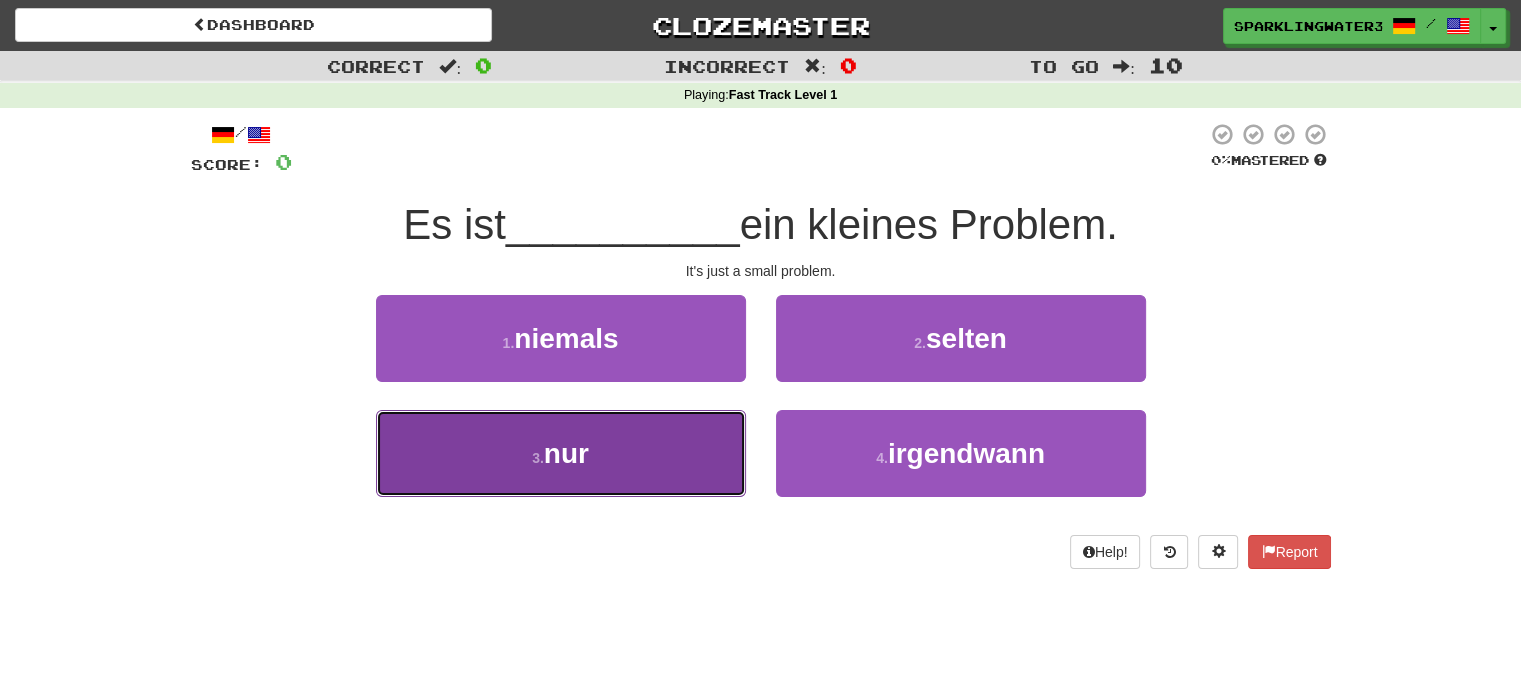 click on "nur" at bounding box center (566, 453) 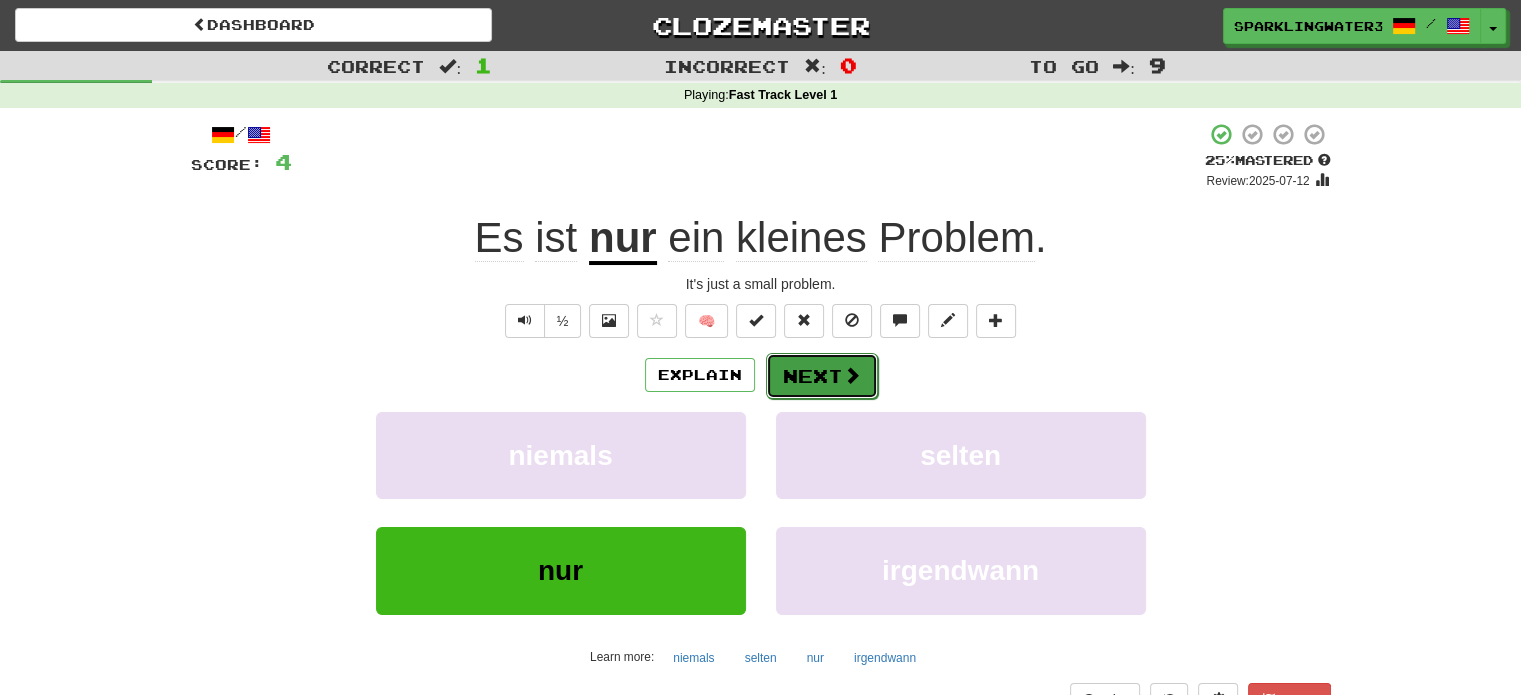 click on "Next" at bounding box center [822, 376] 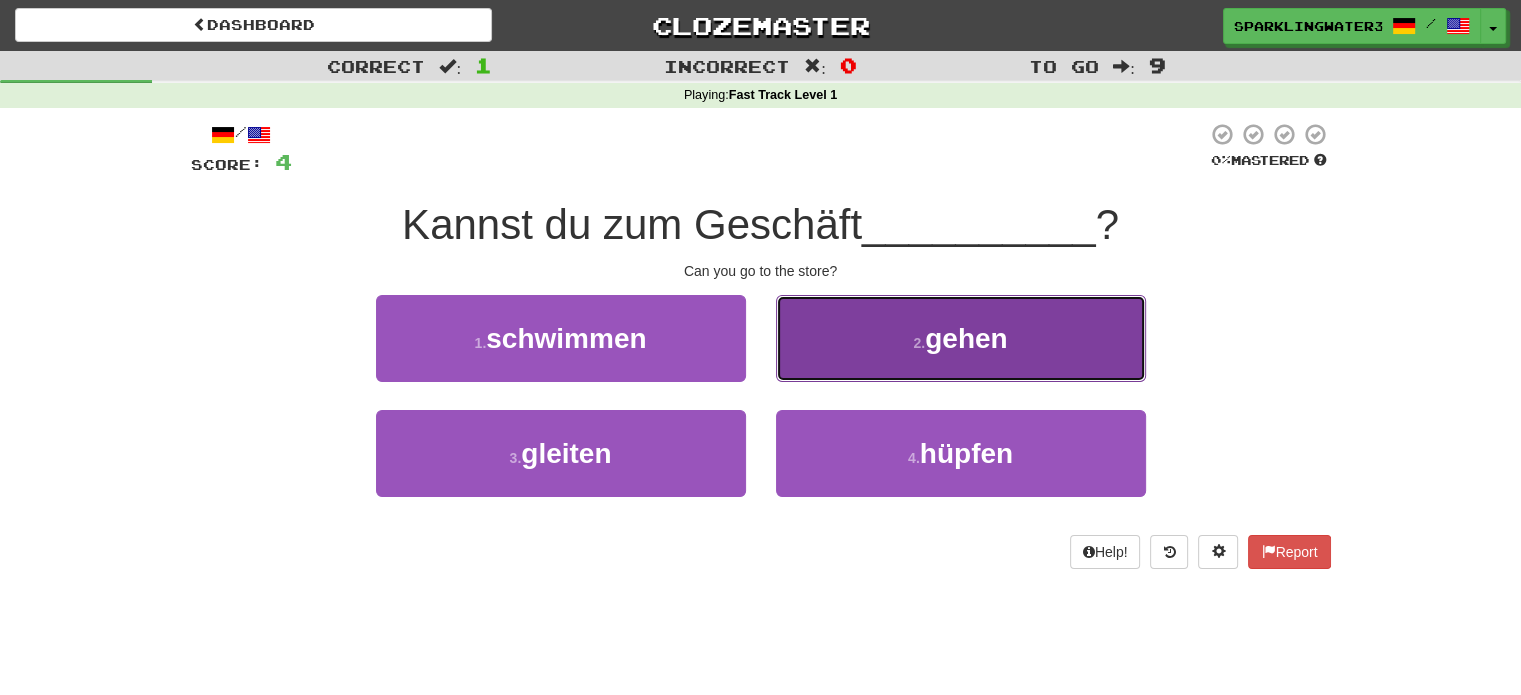 click on "gehen" at bounding box center (966, 338) 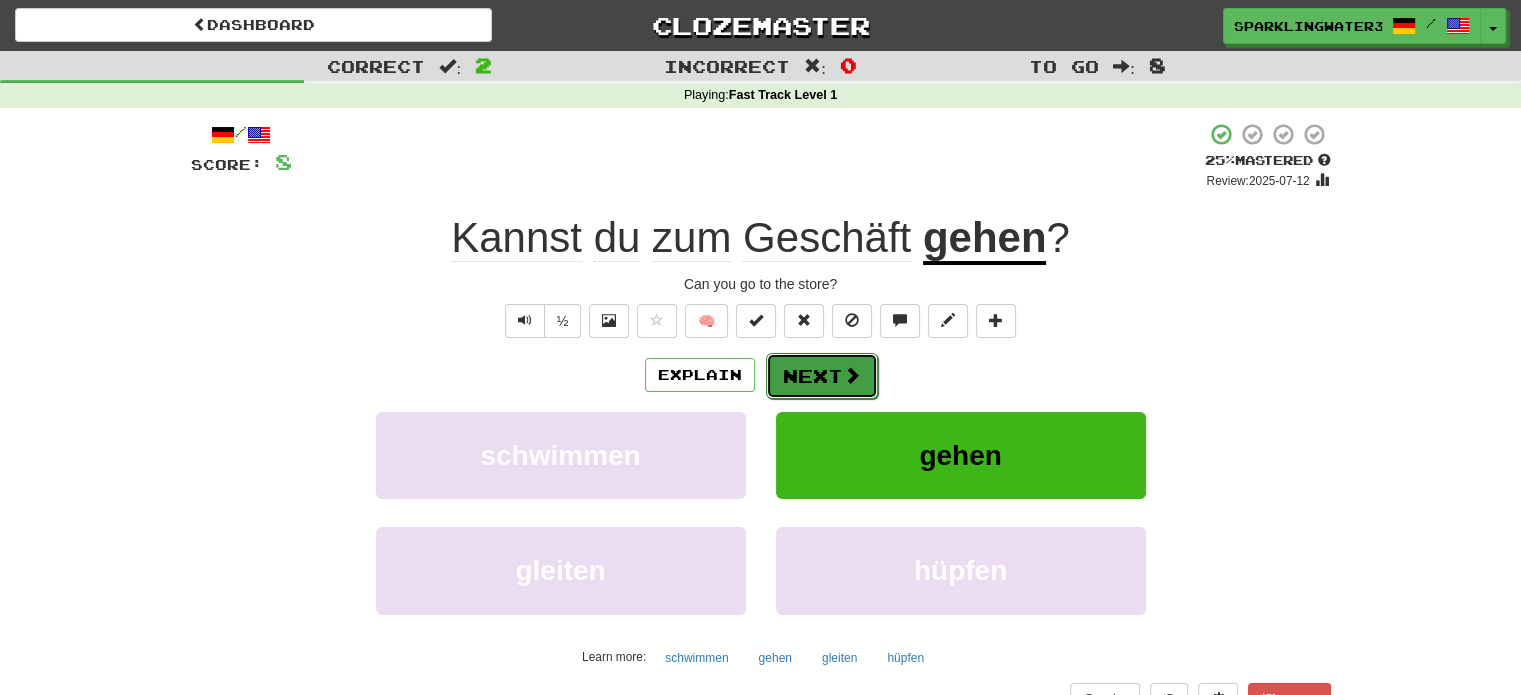 click on "Next" at bounding box center (822, 376) 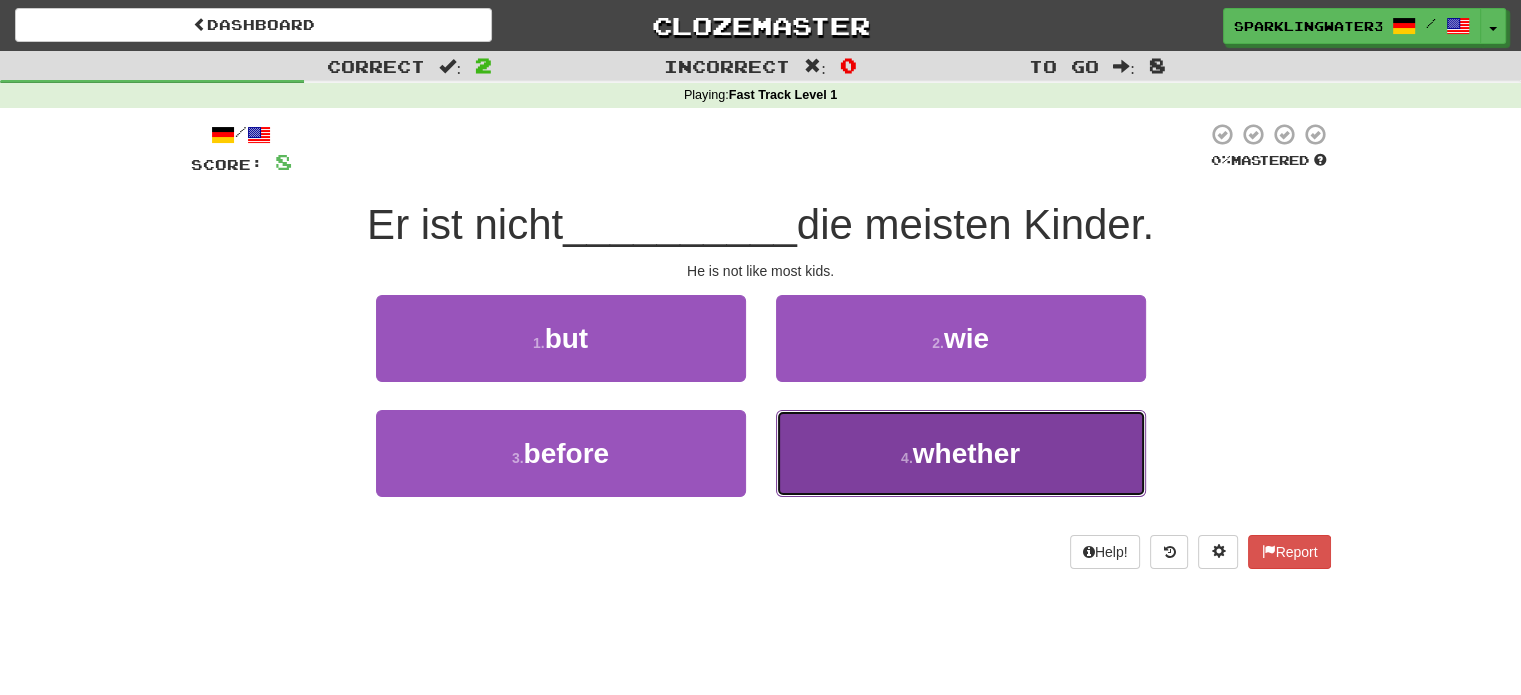 click on "whether" at bounding box center [966, 453] 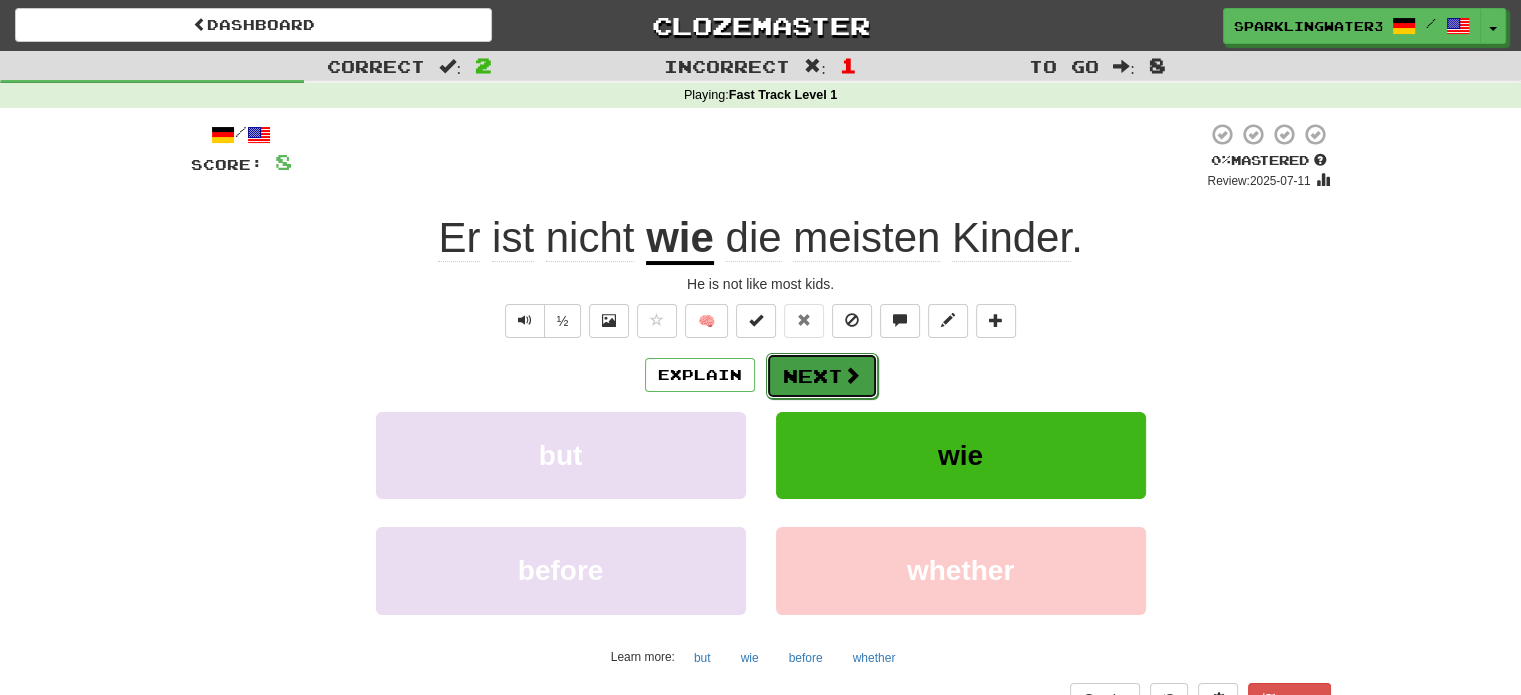 click on "Next" at bounding box center (822, 376) 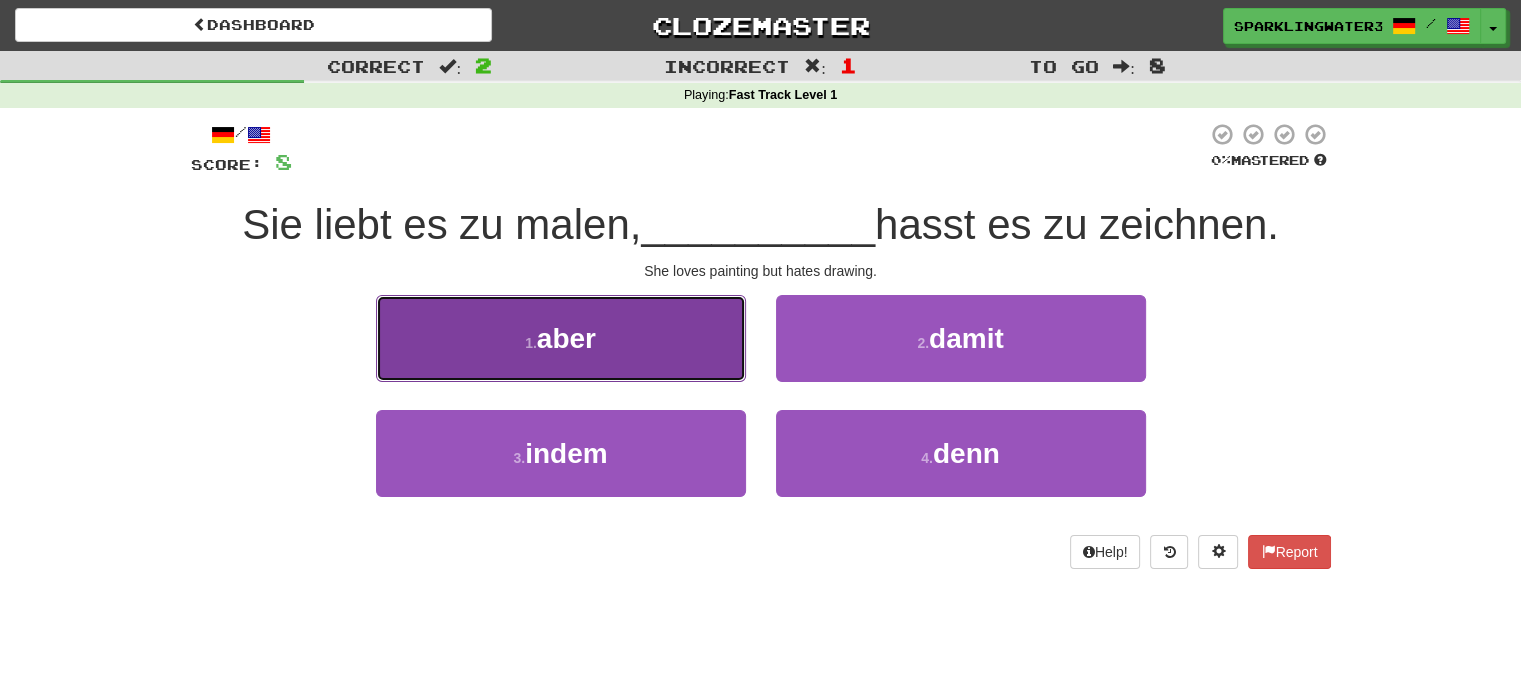 click on "1 .  aber" at bounding box center (561, 338) 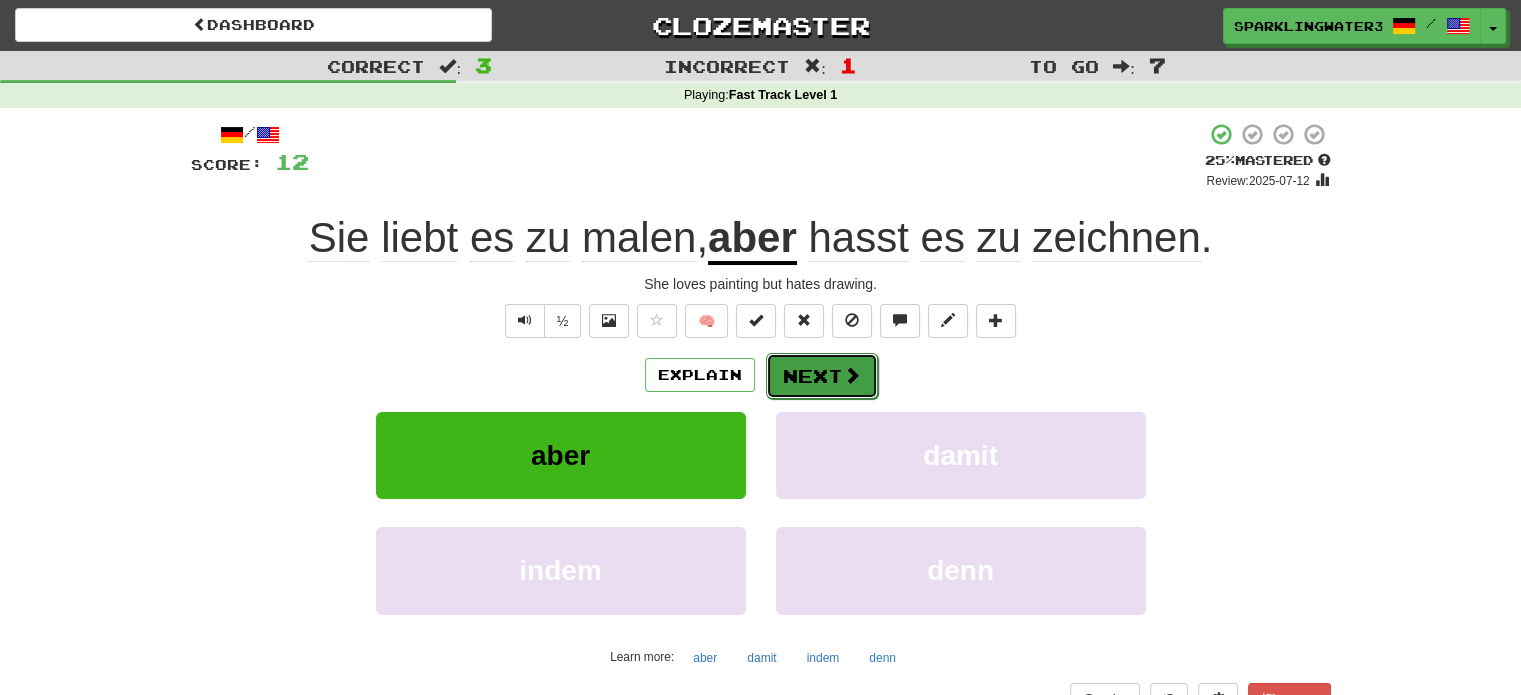 click on "Next" at bounding box center (822, 376) 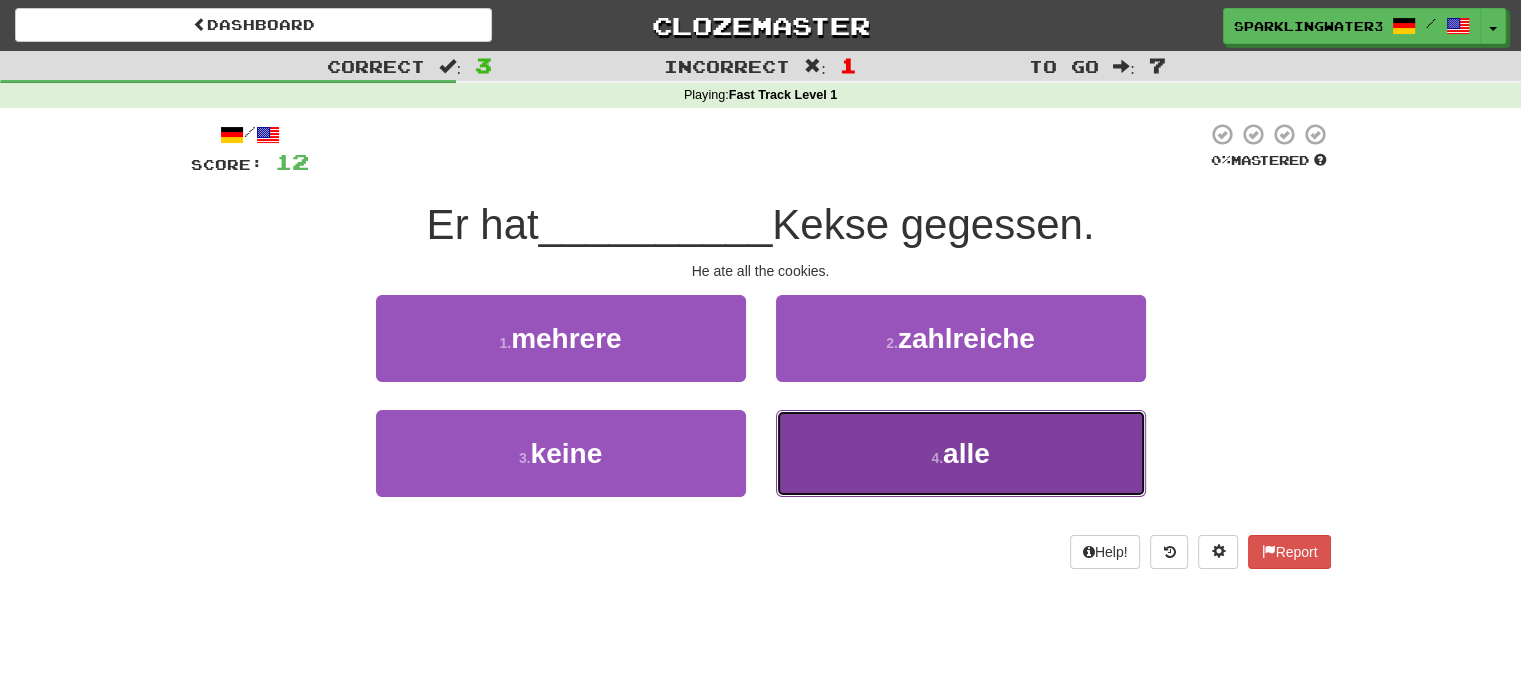 click on "4 .  alle" at bounding box center [961, 453] 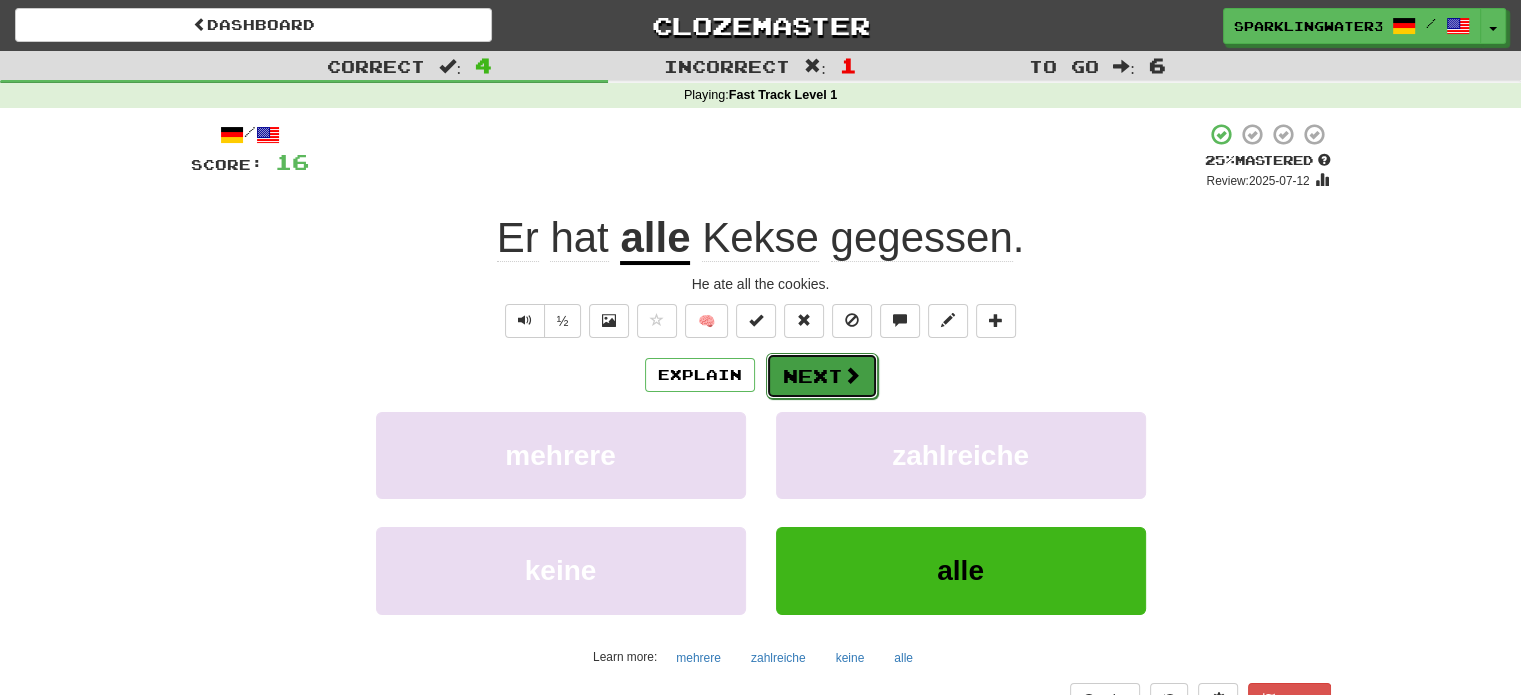 click on "Next" at bounding box center (822, 376) 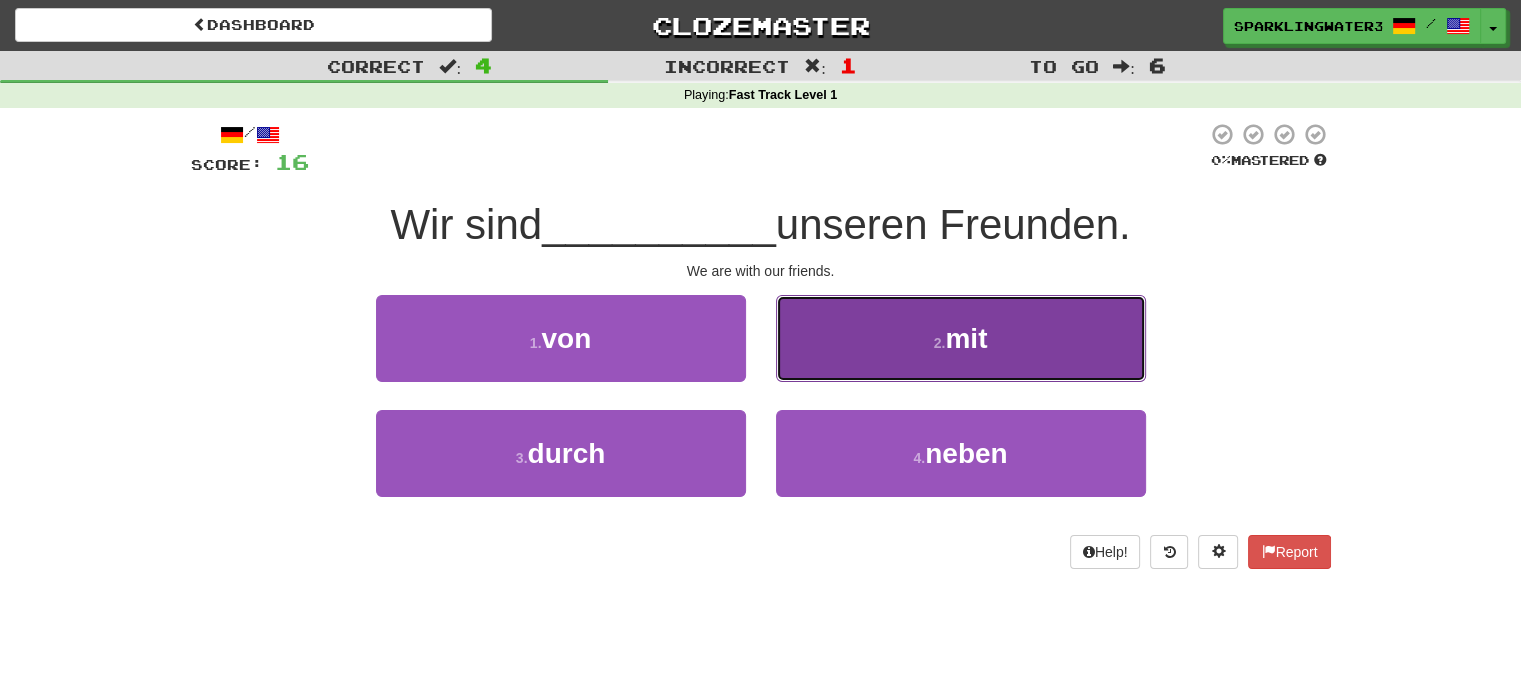 click on "2 .  mit" at bounding box center (961, 338) 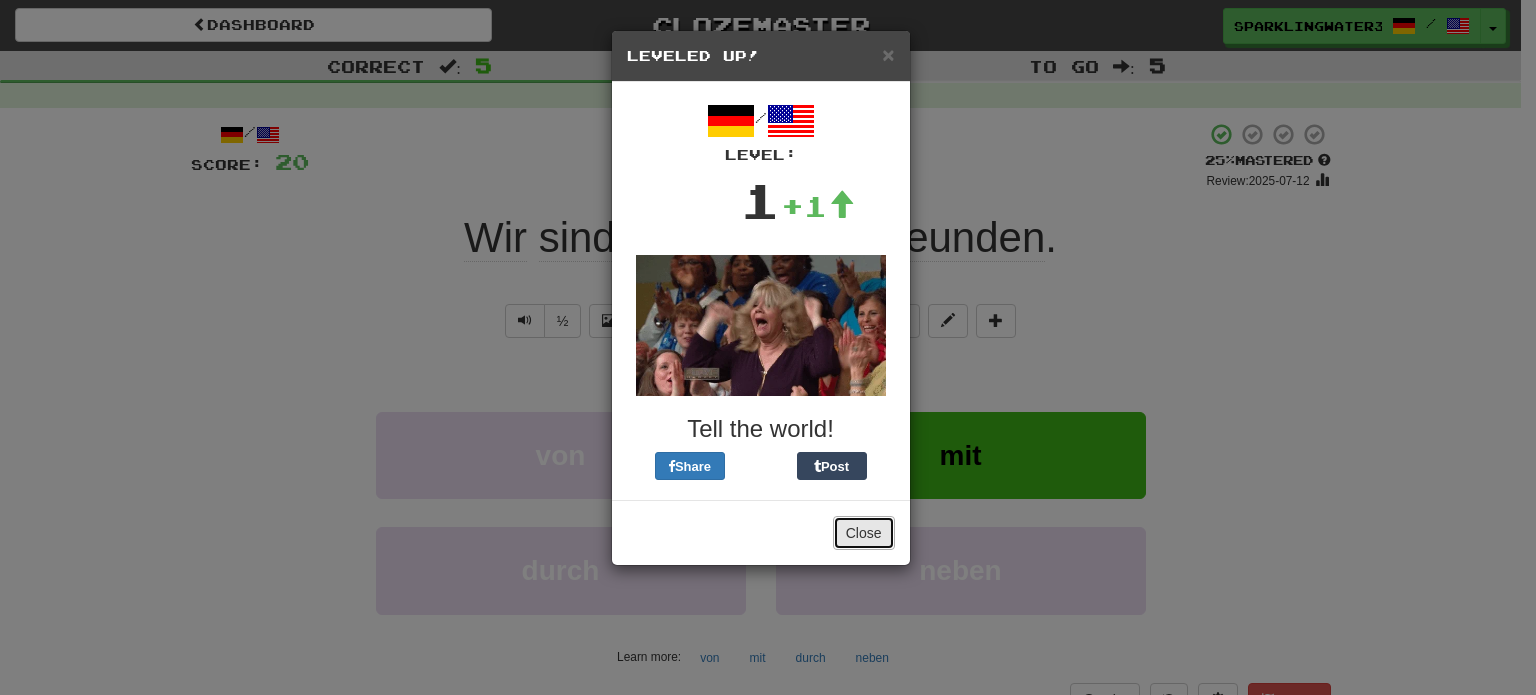 click on "Close" at bounding box center (864, 533) 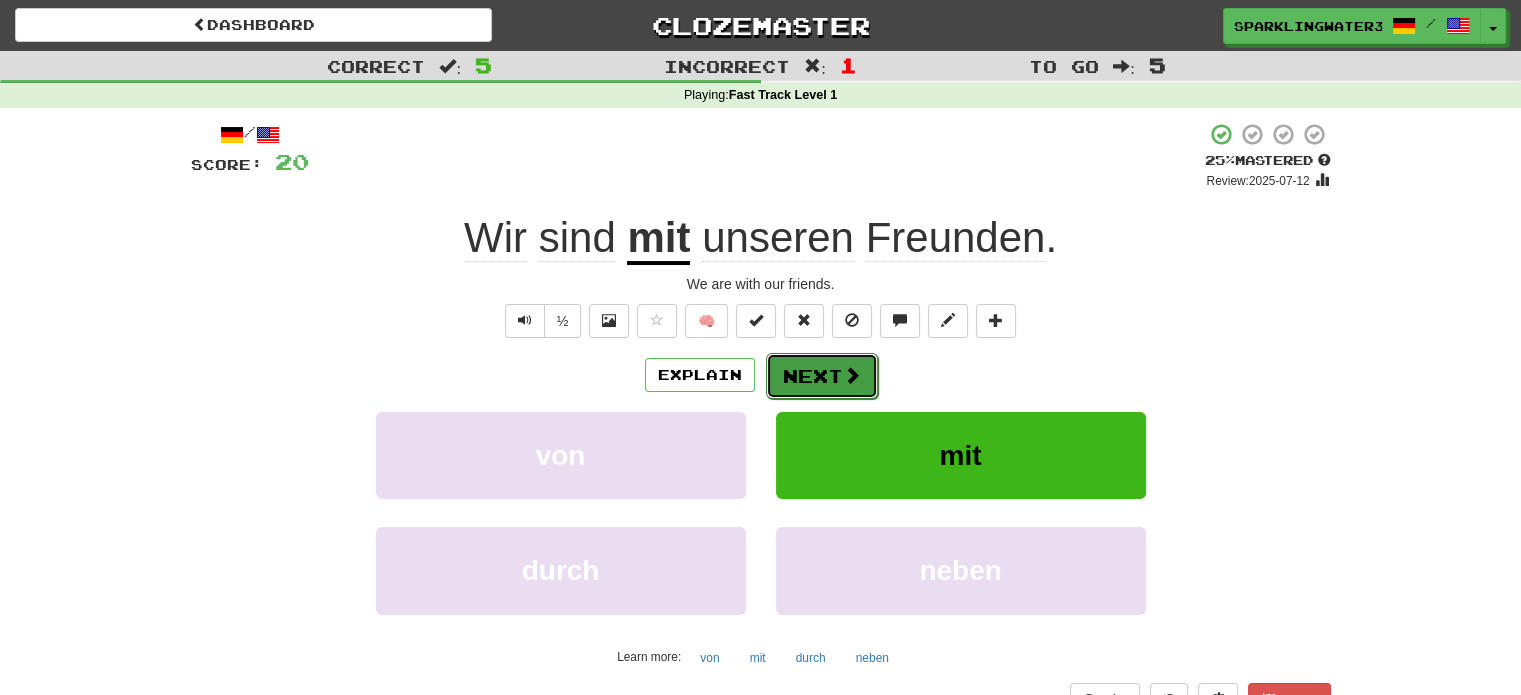 click at bounding box center (852, 375) 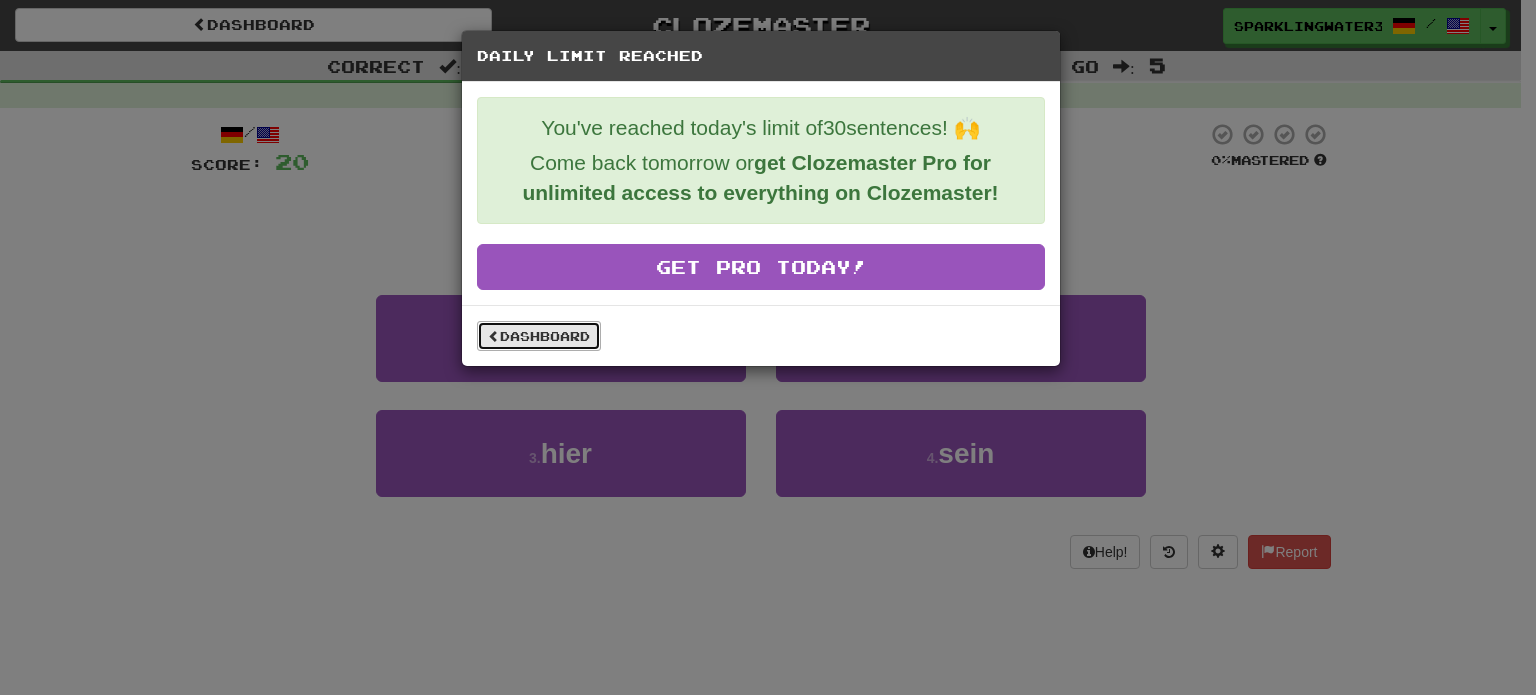 click on "Dashboard" at bounding box center [539, 336] 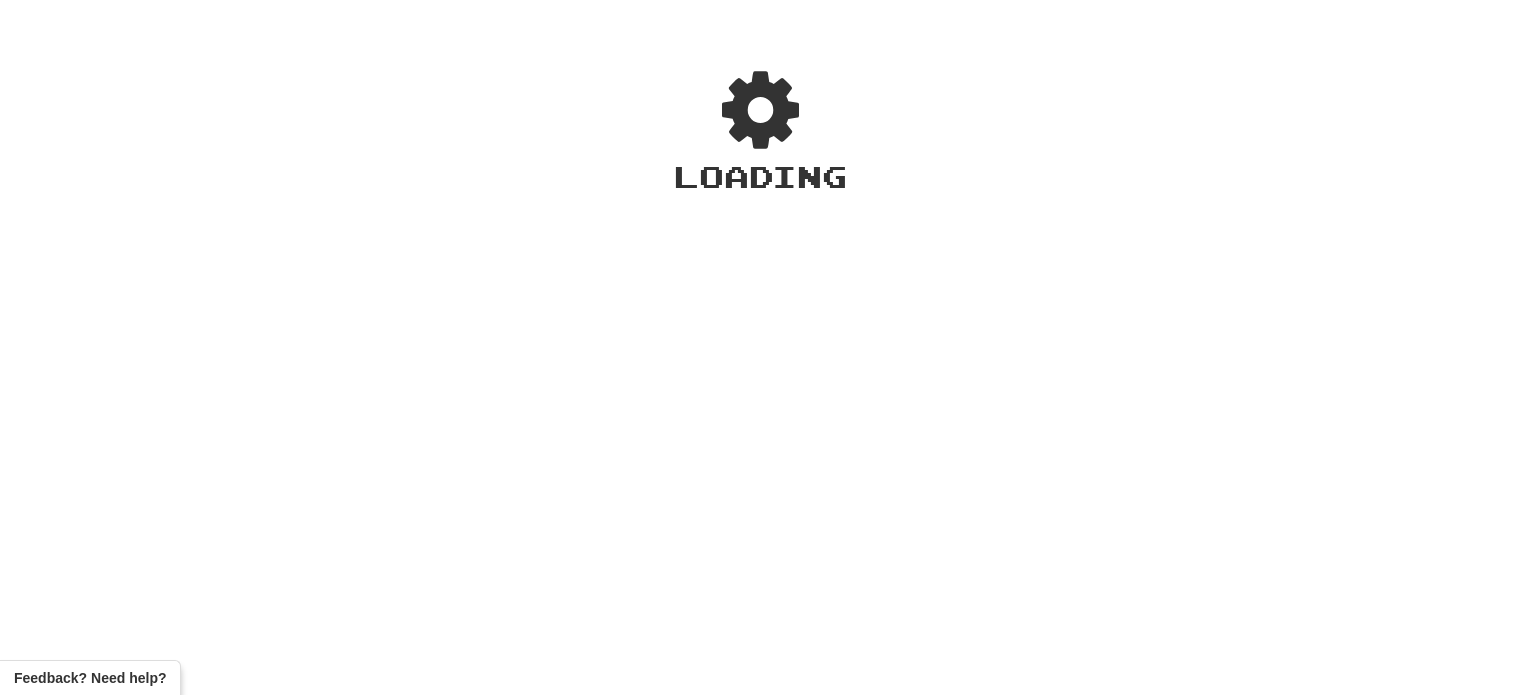 scroll, scrollTop: 0, scrollLeft: 0, axis: both 